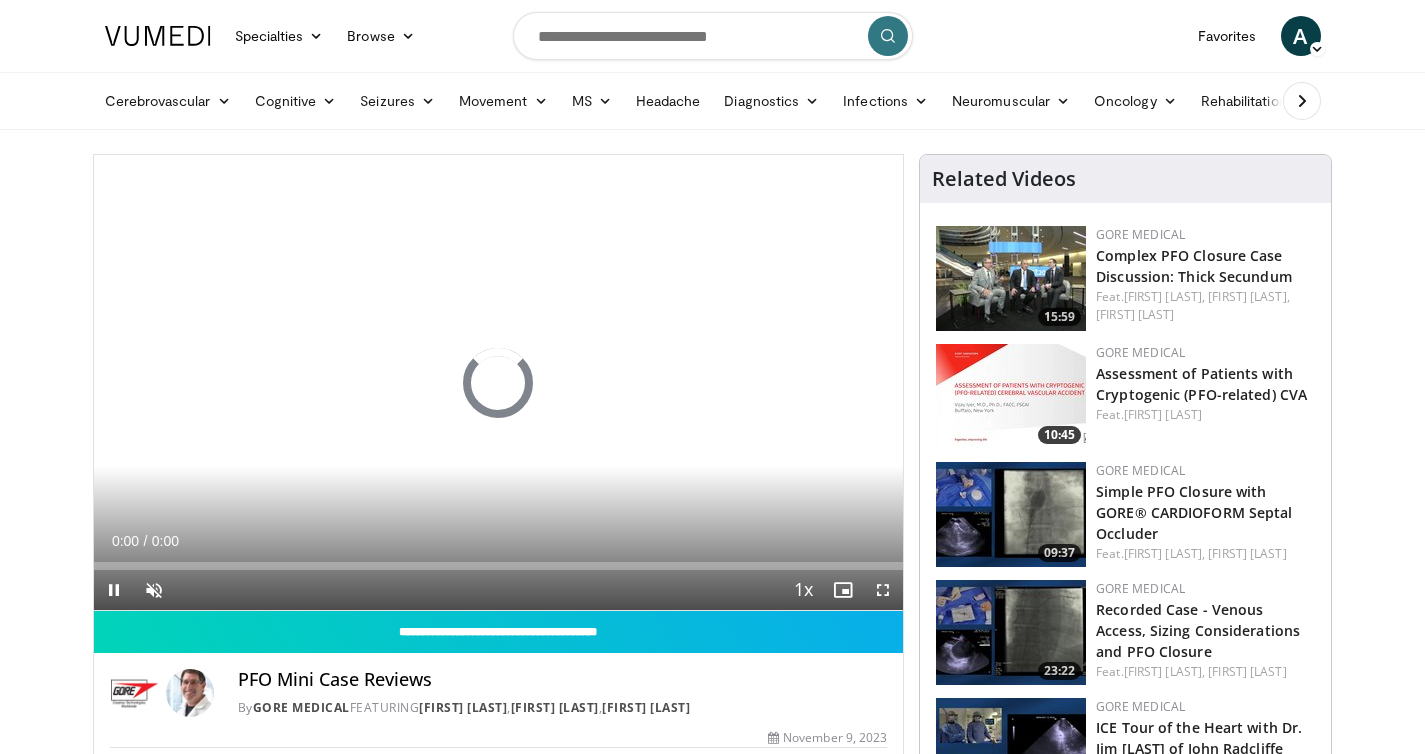 scroll, scrollTop: 0, scrollLeft: 0, axis: both 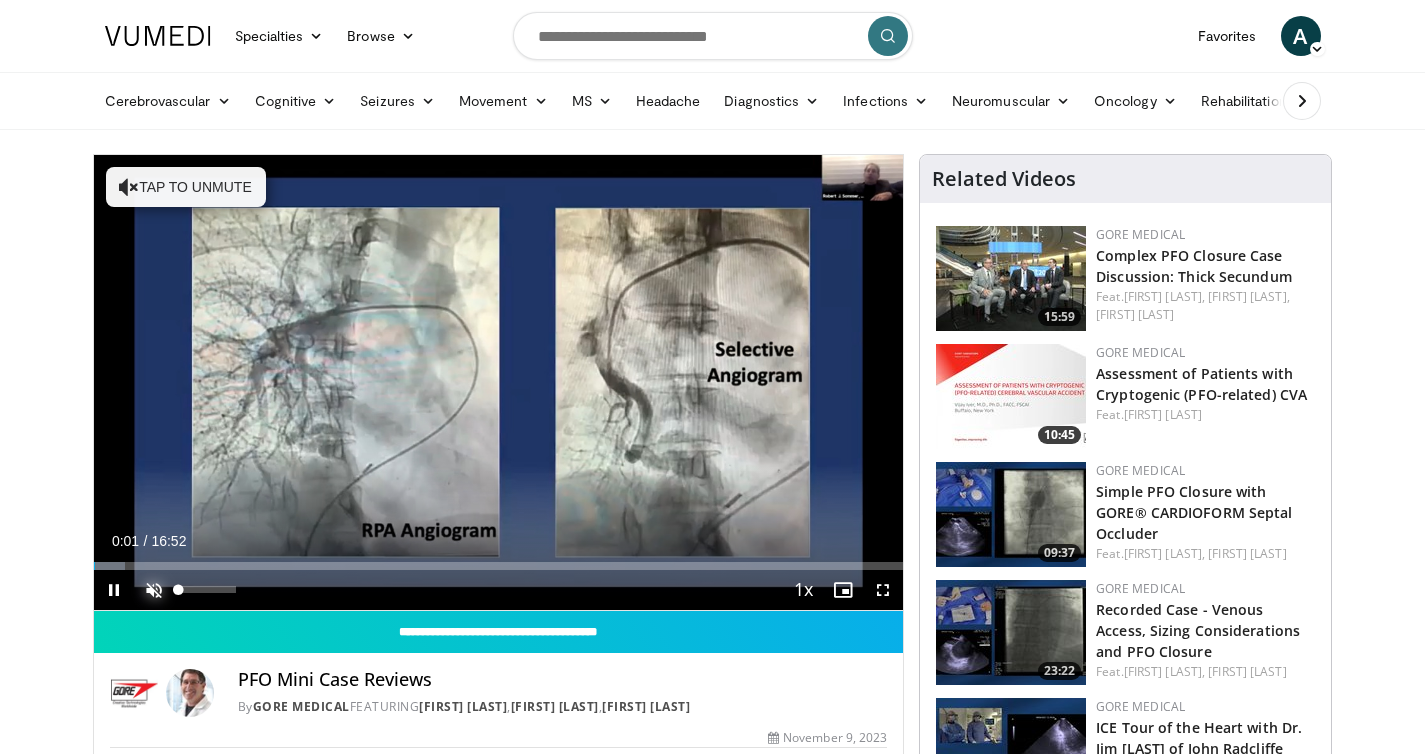 click at bounding box center (154, 590) 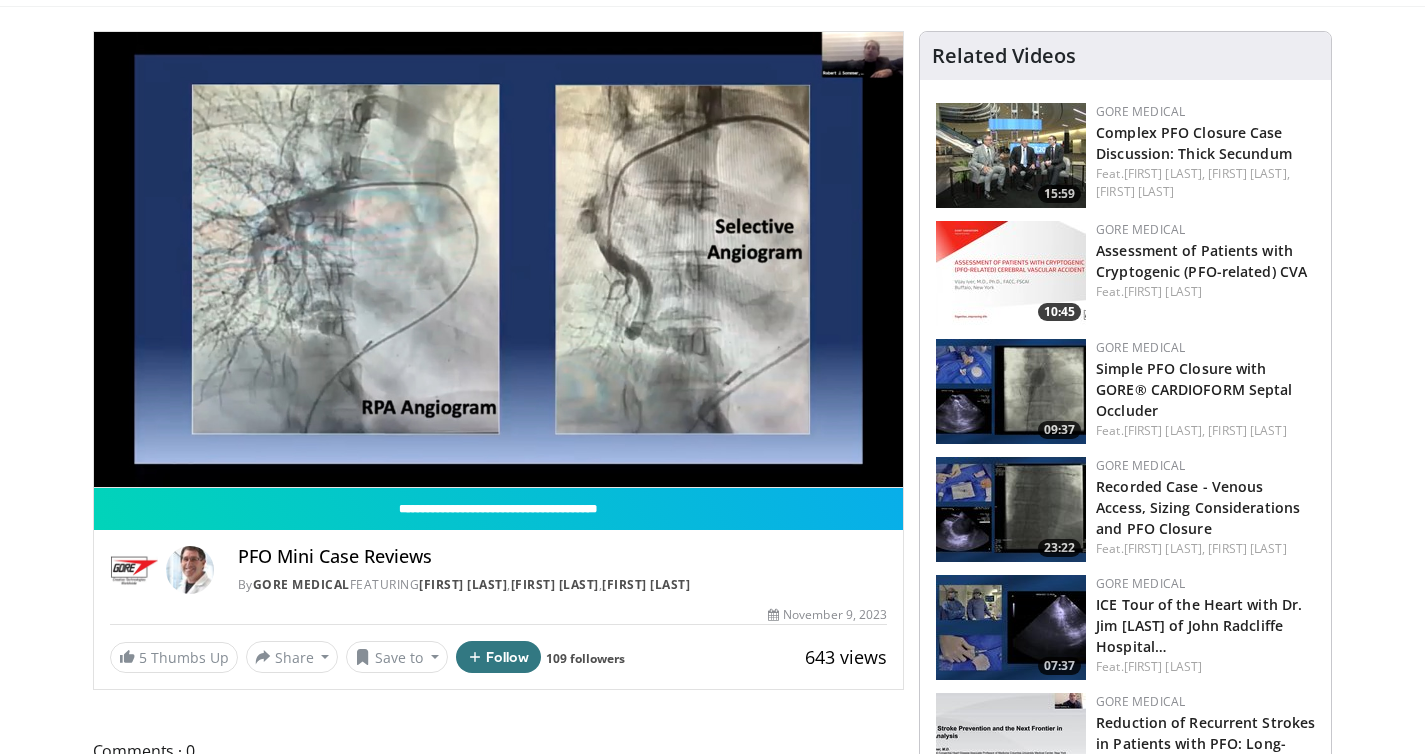 scroll, scrollTop: 111, scrollLeft: 0, axis: vertical 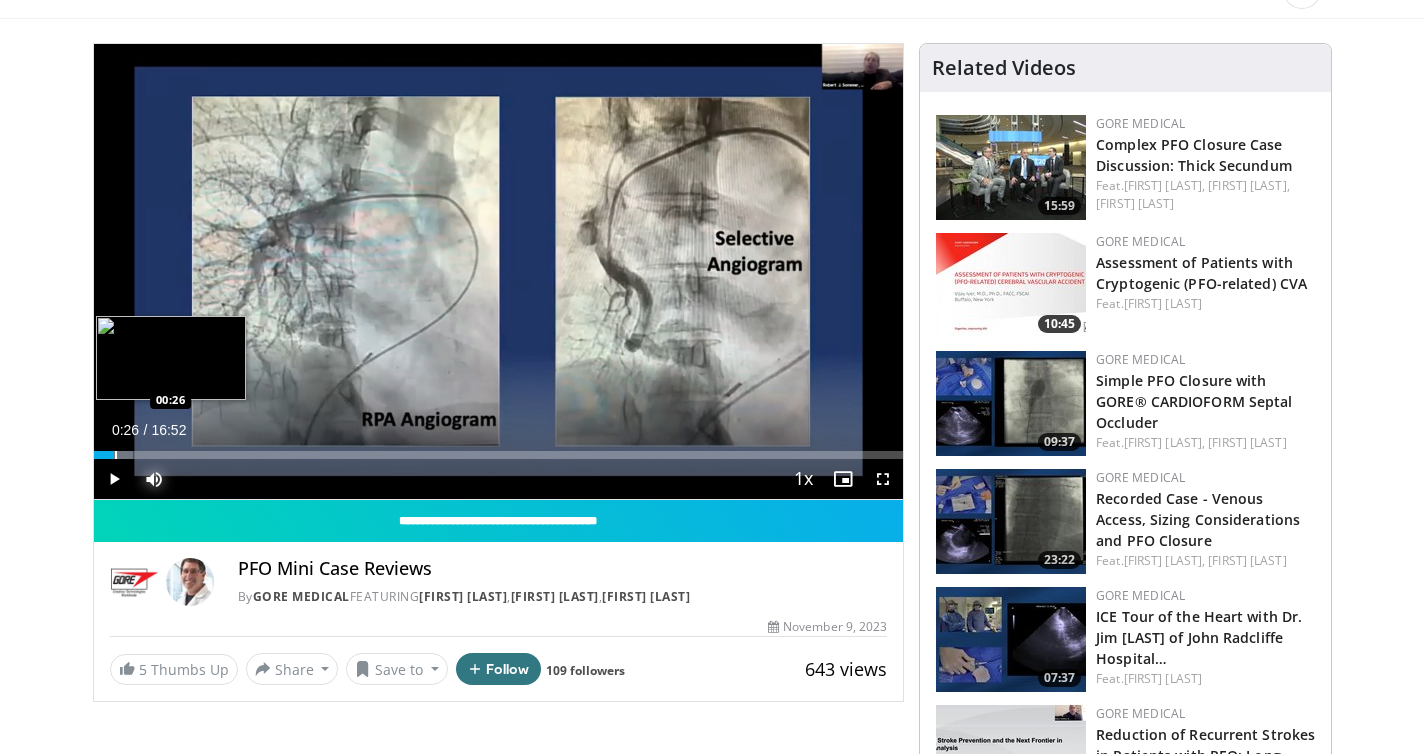 click at bounding box center [116, 455] 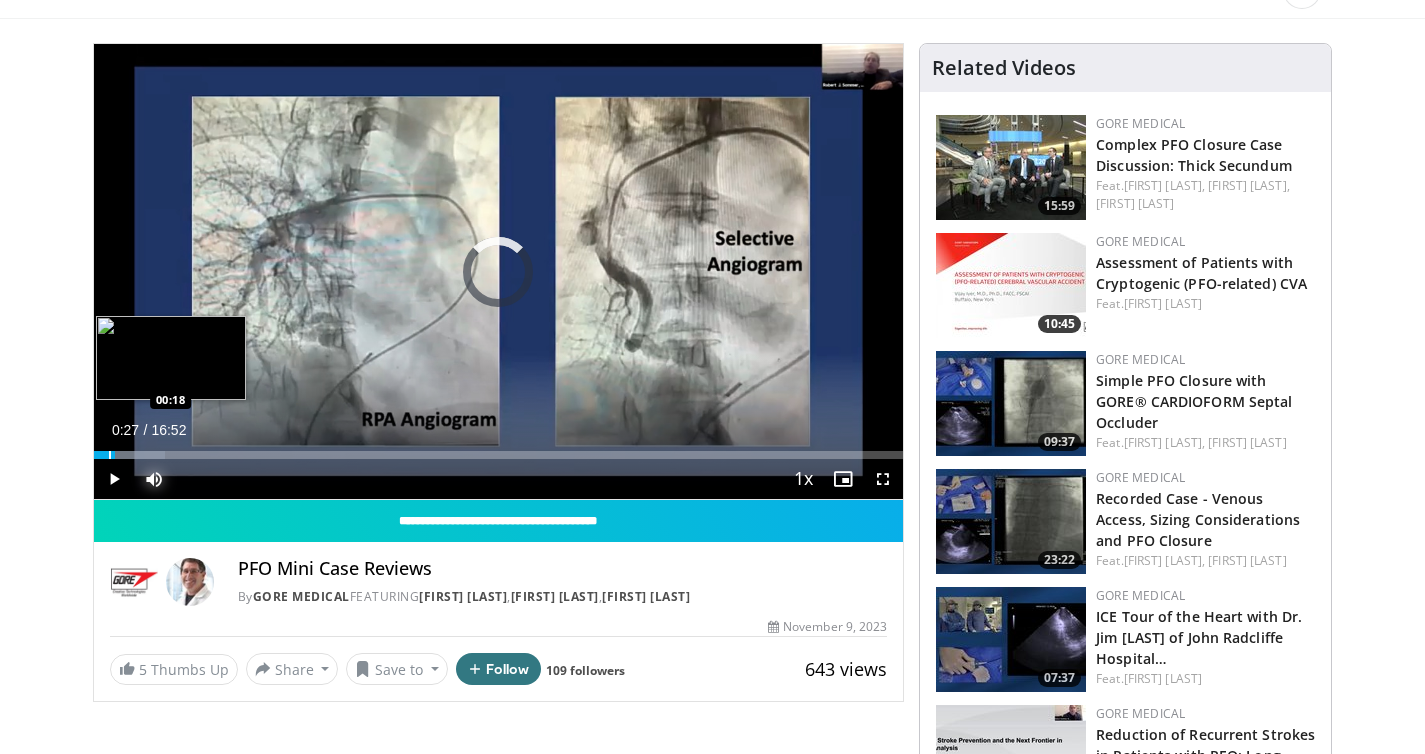 click at bounding box center (110, 455) 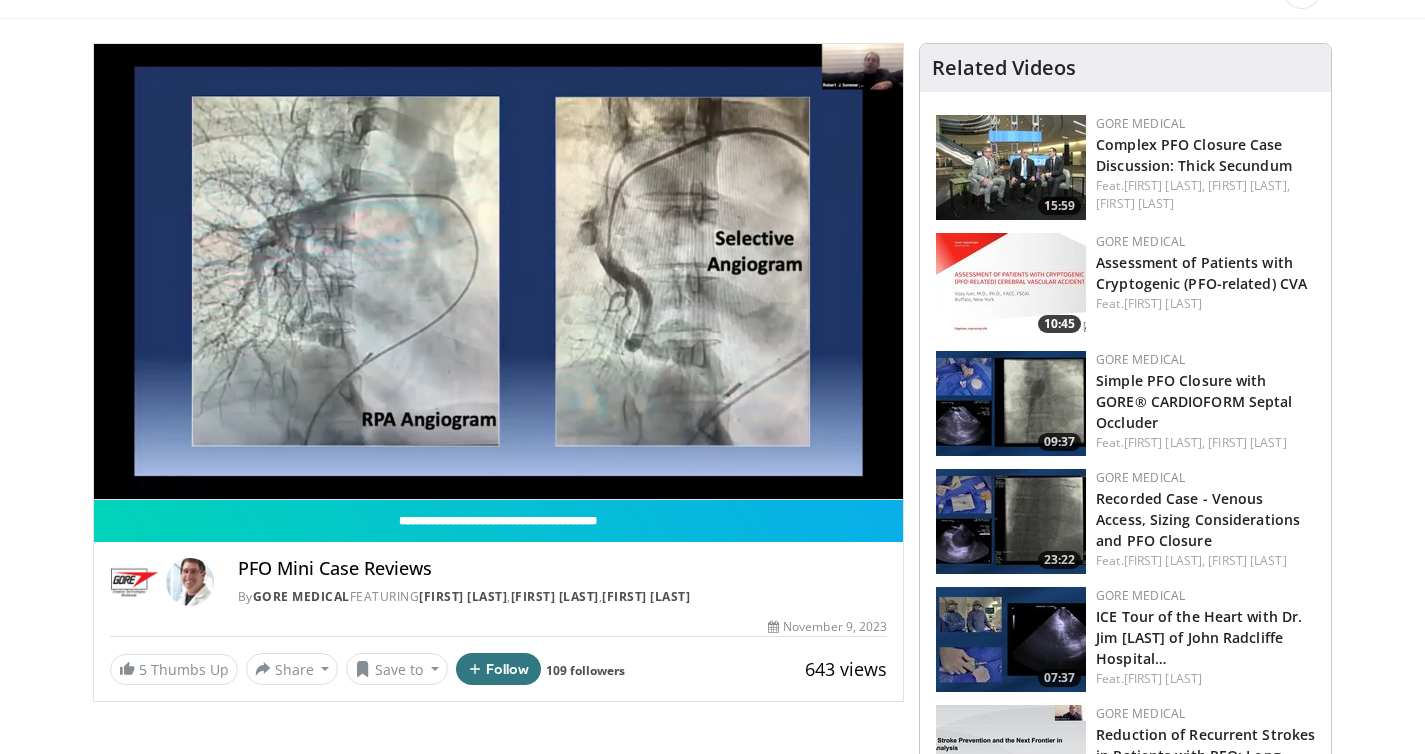 click on "10 seconds
Tap to unmute" at bounding box center (499, 271) 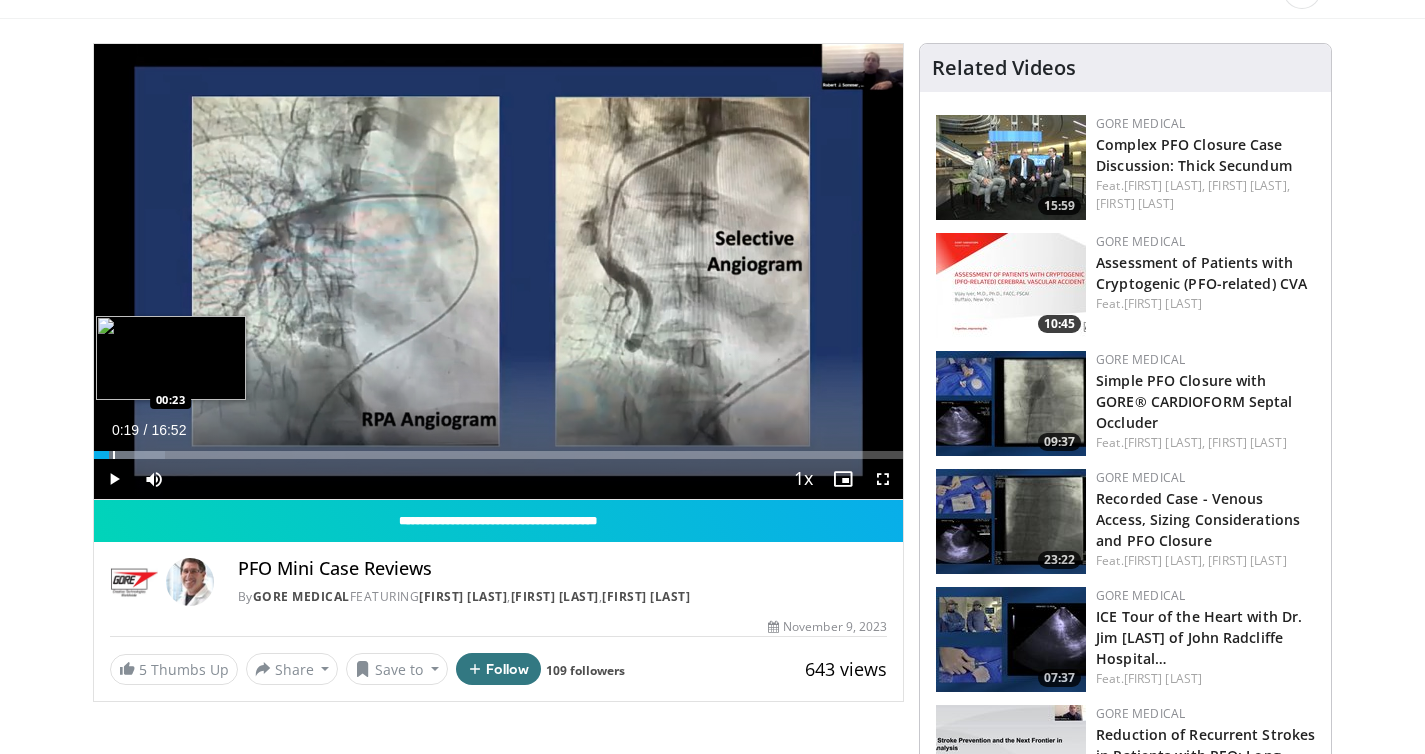 click at bounding box center [114, 455] 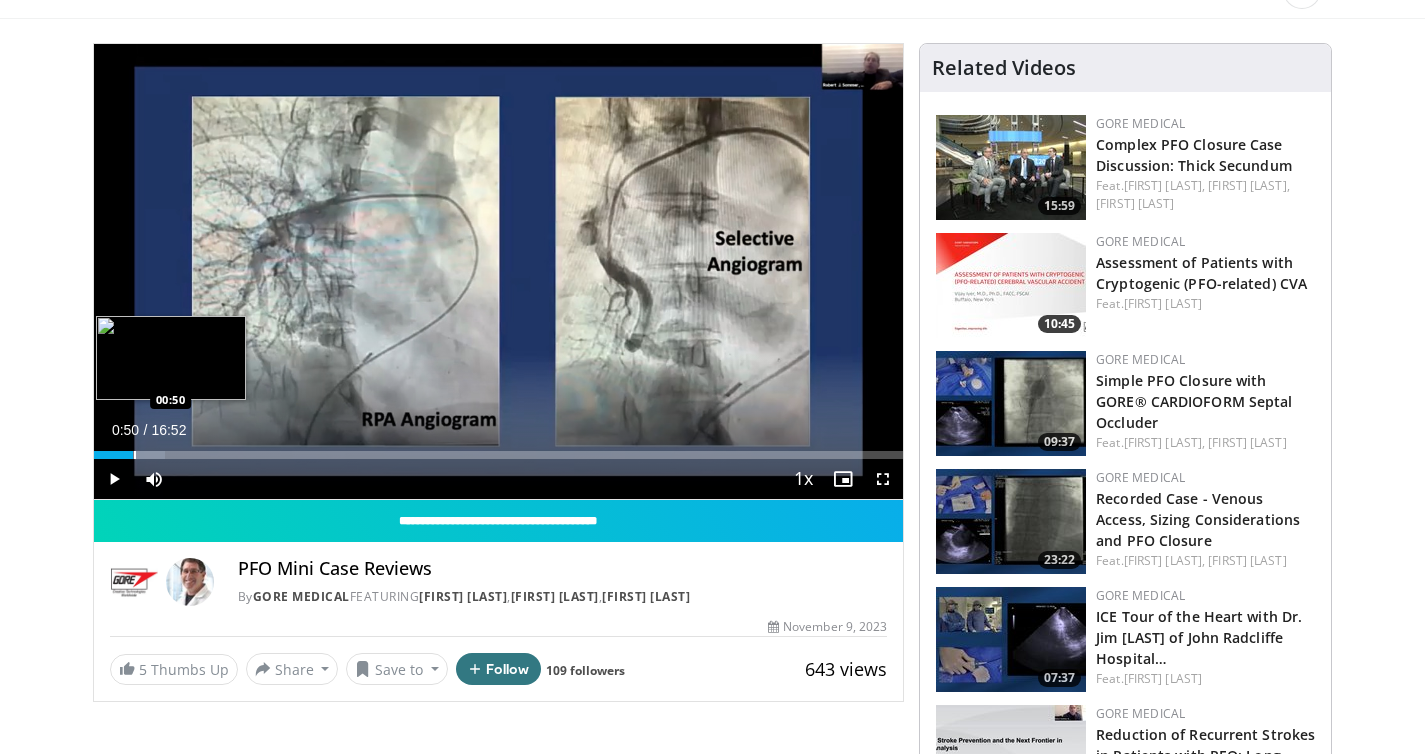 click at bounding box center (135, 455) 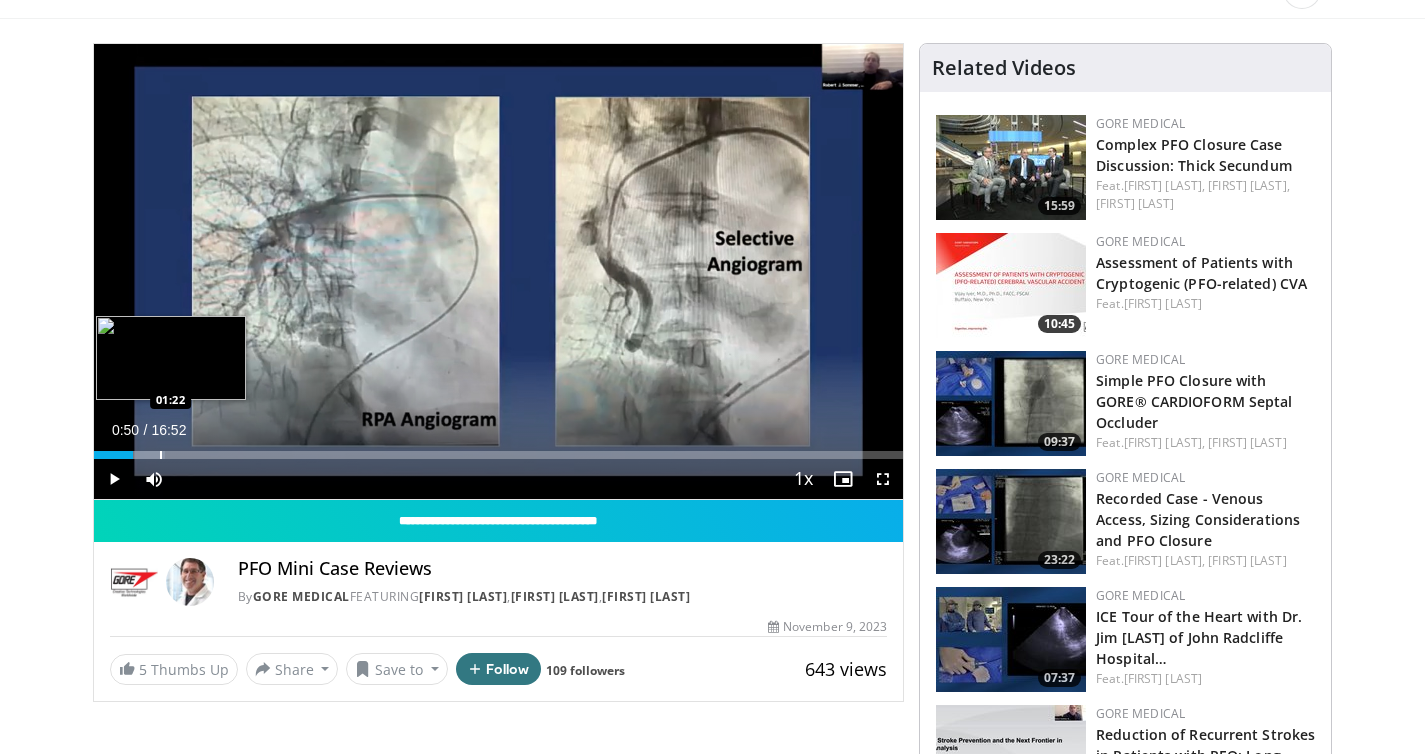 click on "Loaded :  8.81% 00:50 01:22" at bounding box center [499, 449] 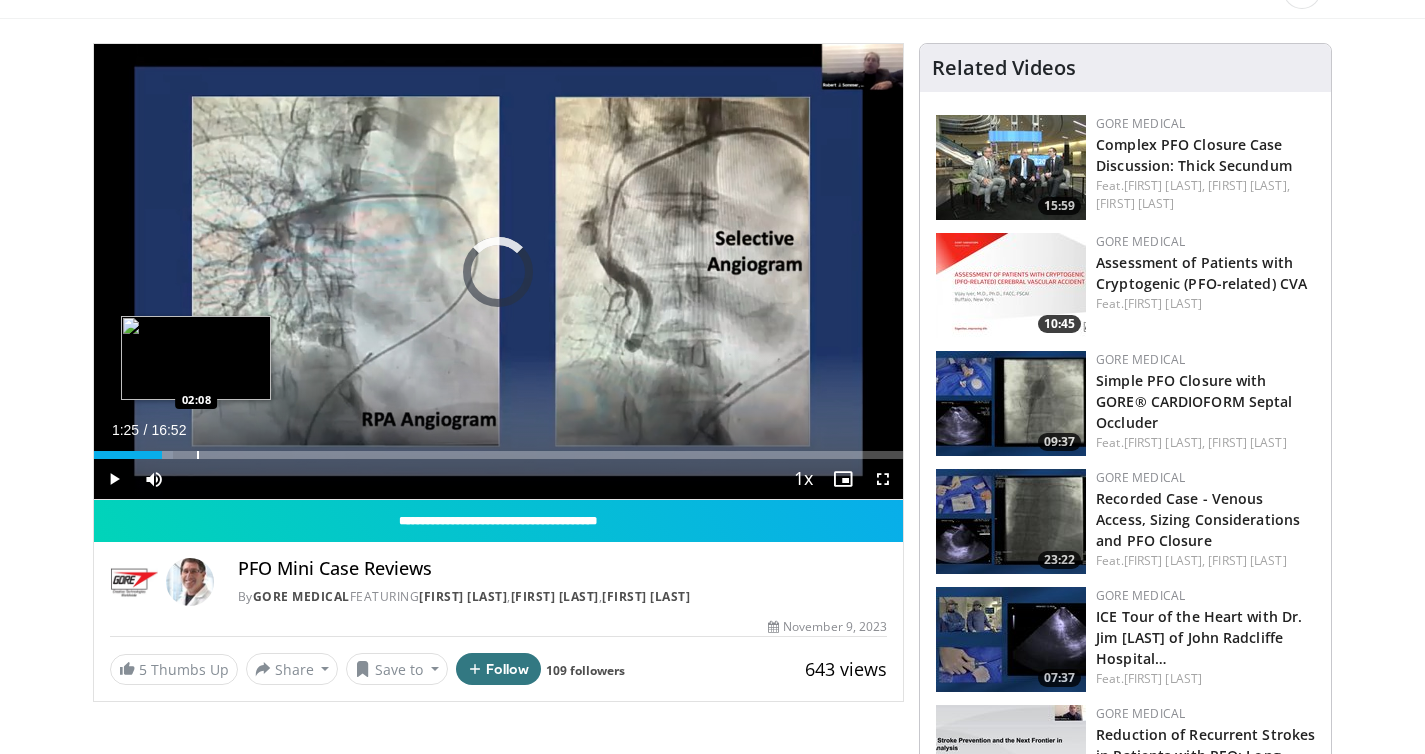click on "Loaded :  9.79% 01:25 02:08" at bounding box center [499, 449] 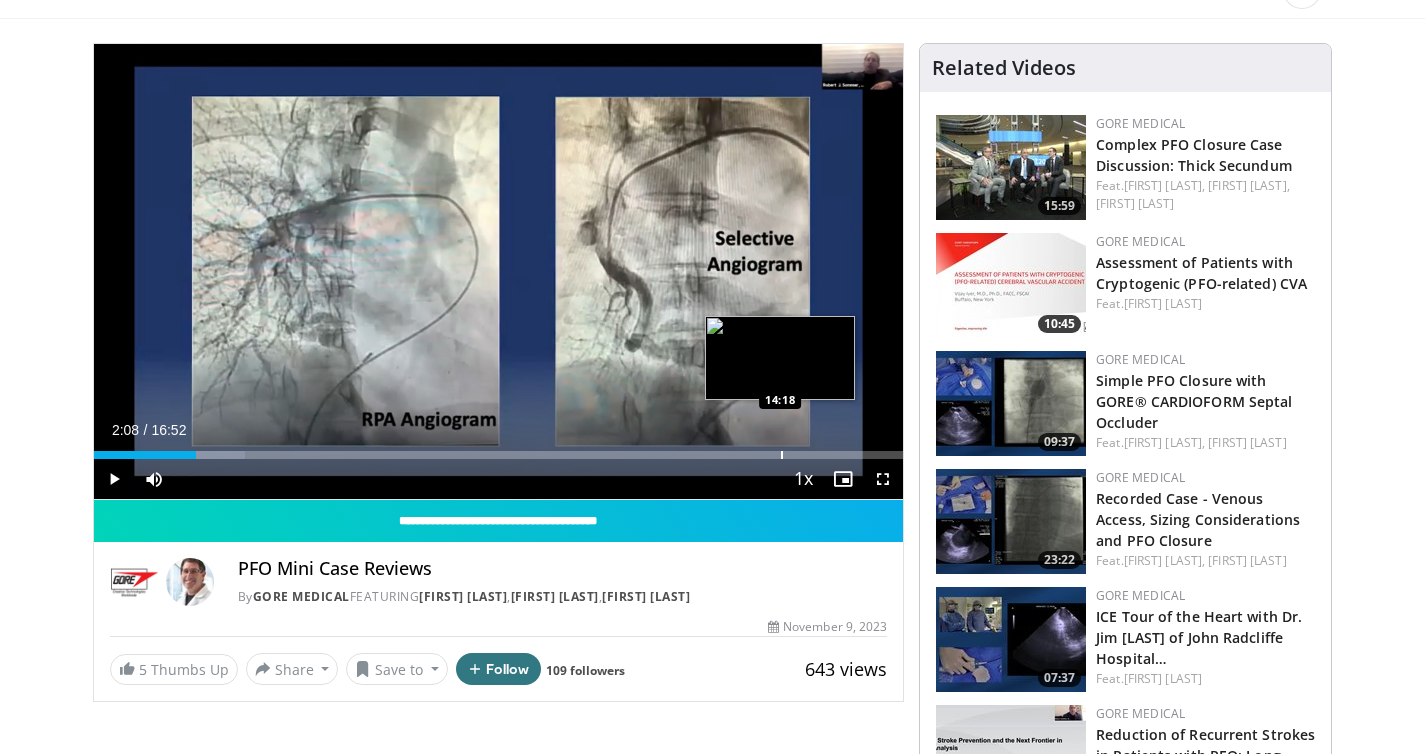 click on "Loaded :  18.76% 02:08 14:18" at bounding box center [499, 449] 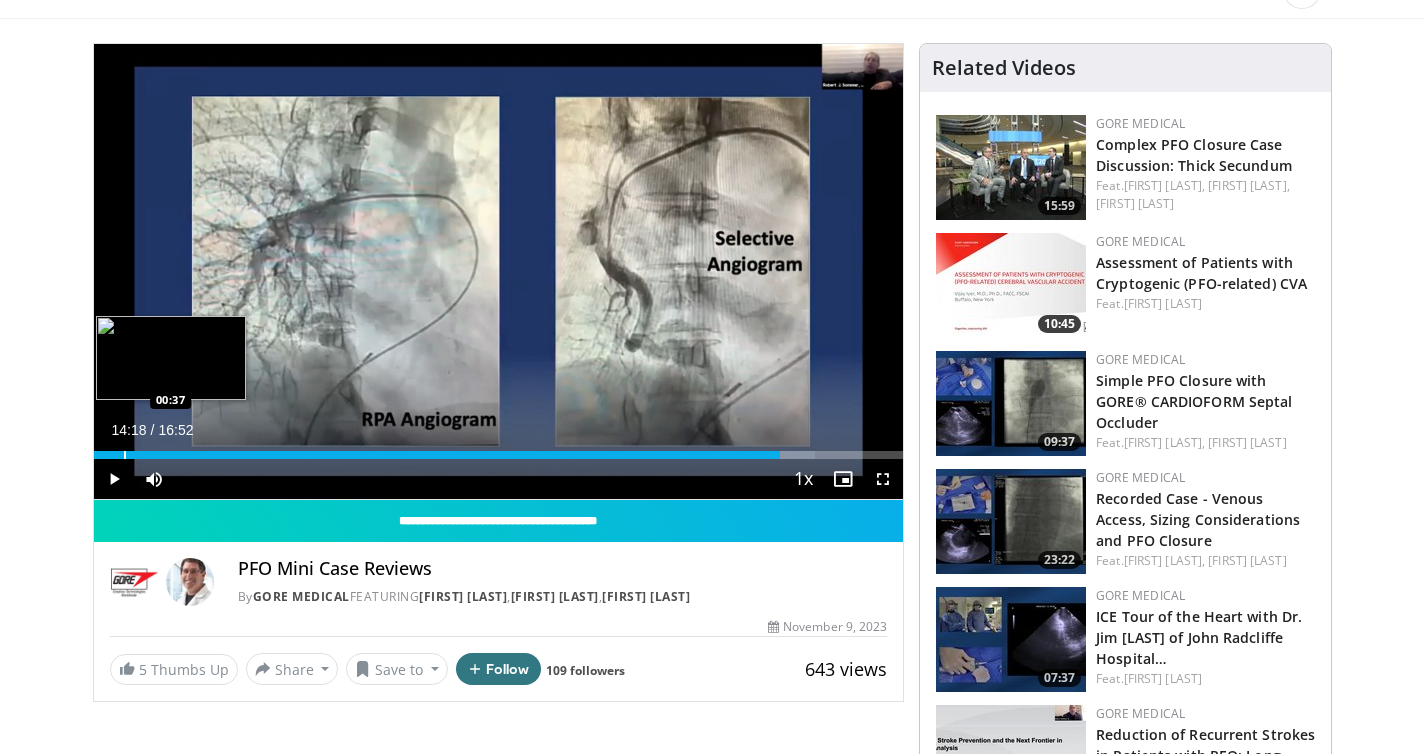 click at bounding box center (125, 455) 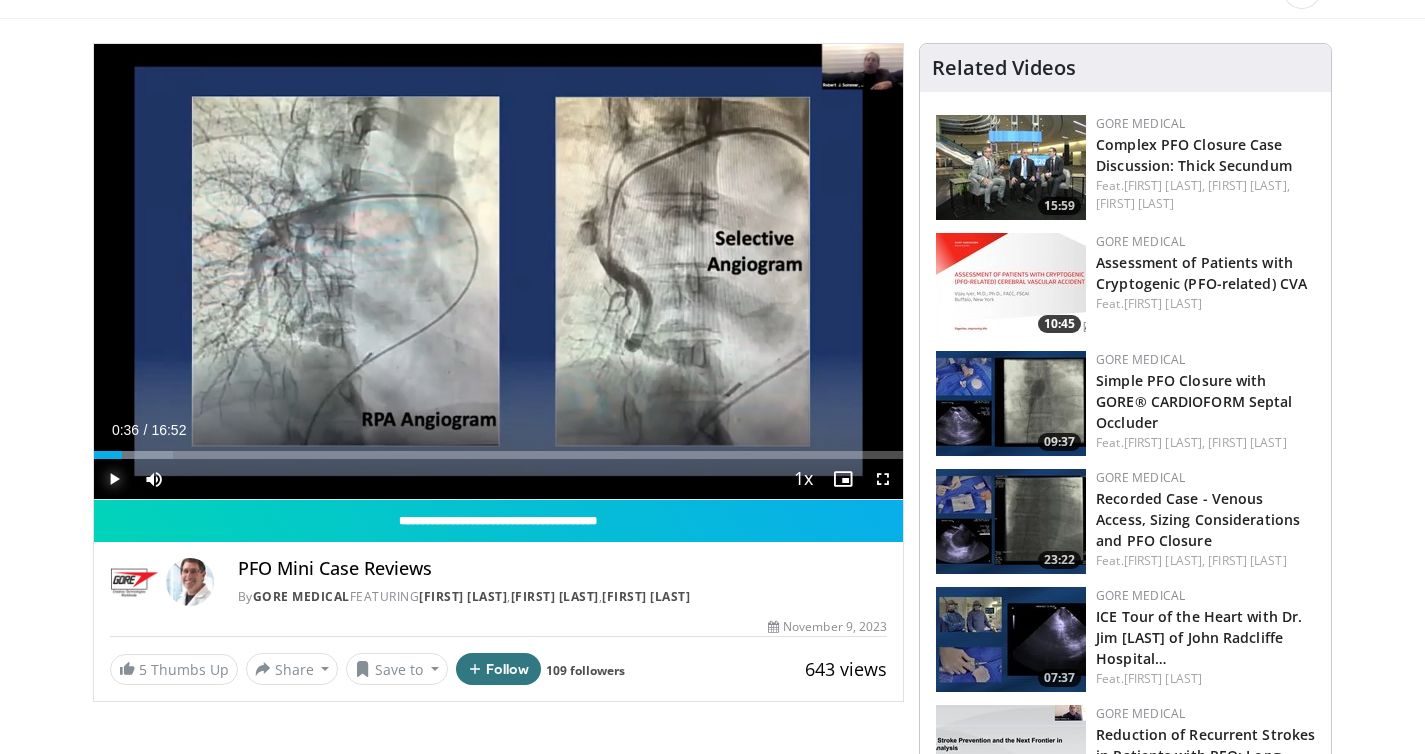 click at bounding box center (114, 479) 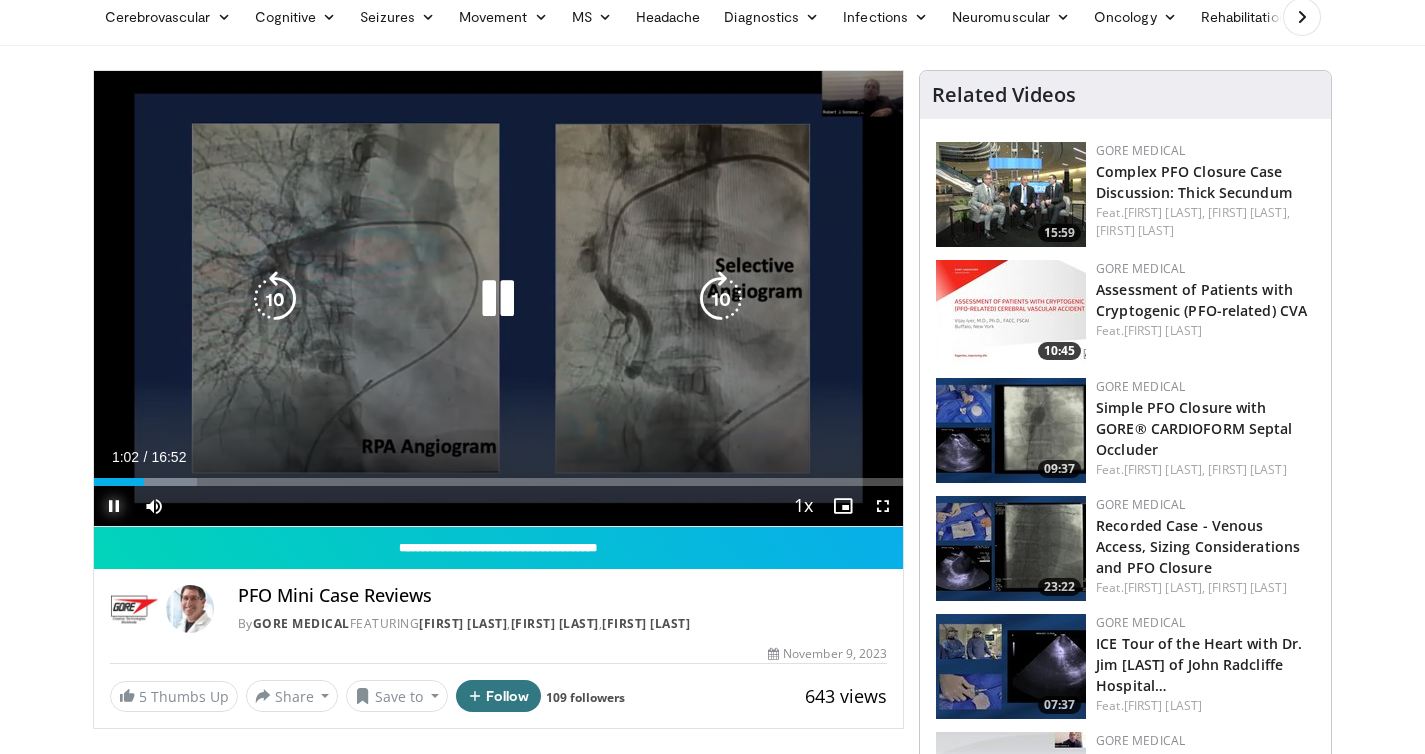 scroll, scrollTop: 0, scrollLeft: 0, axis: both 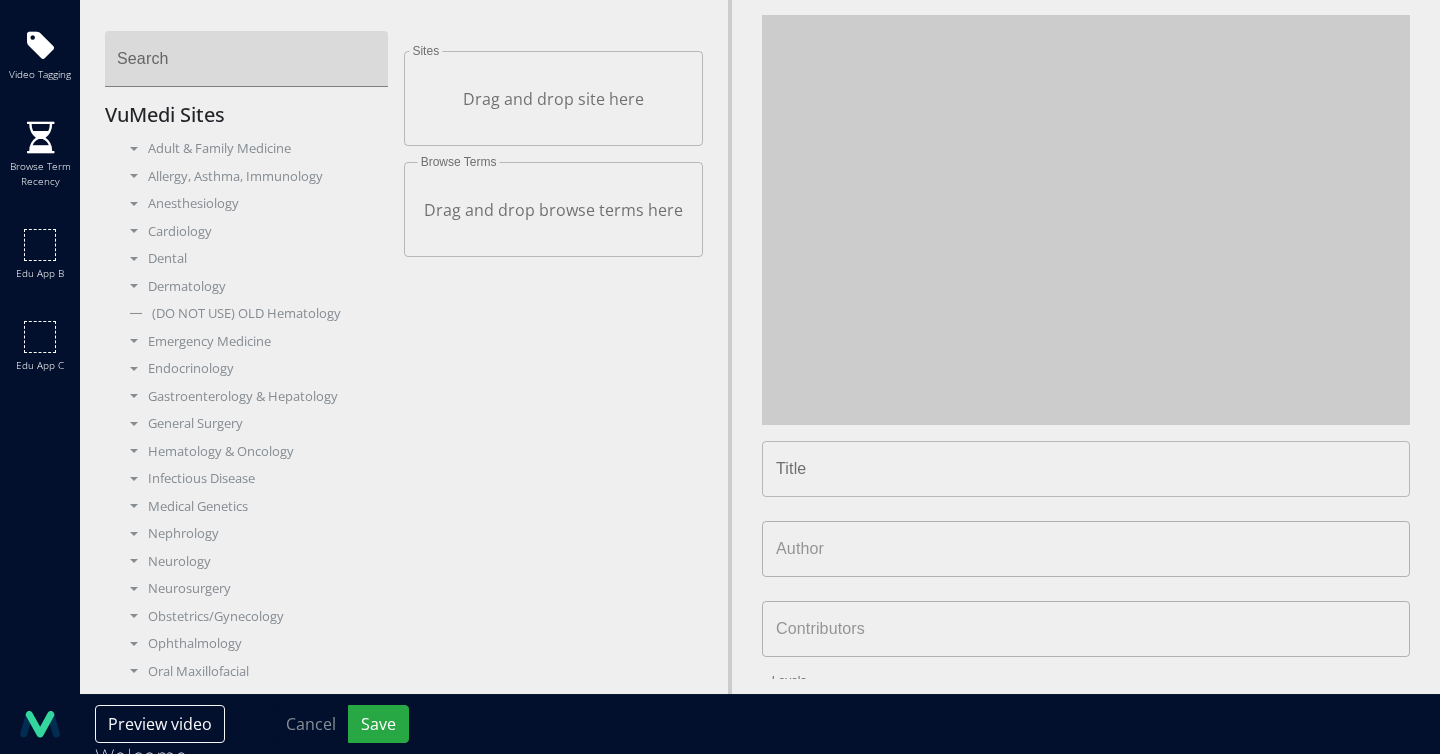 type on "**********" 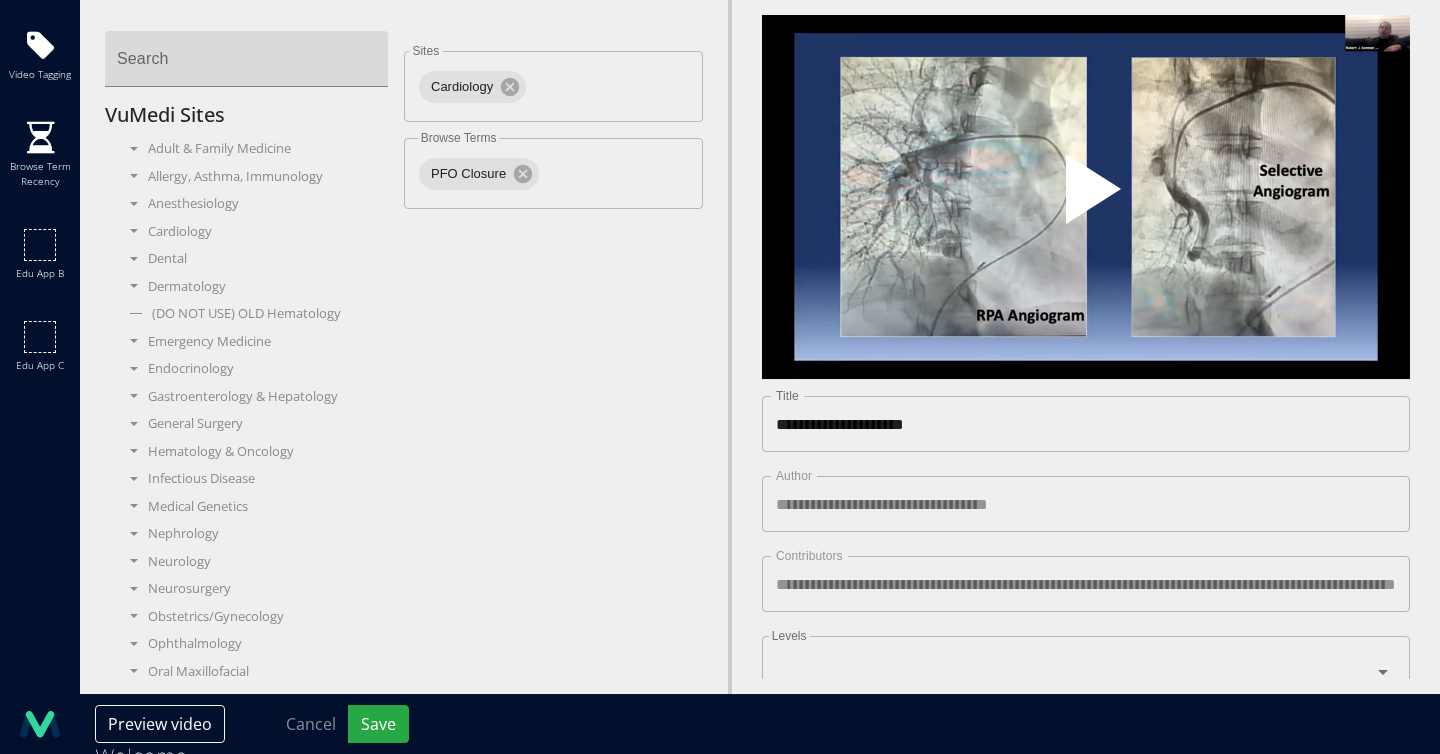 scroll, scrollTop: 0, scrollLeft: 0, axis: both 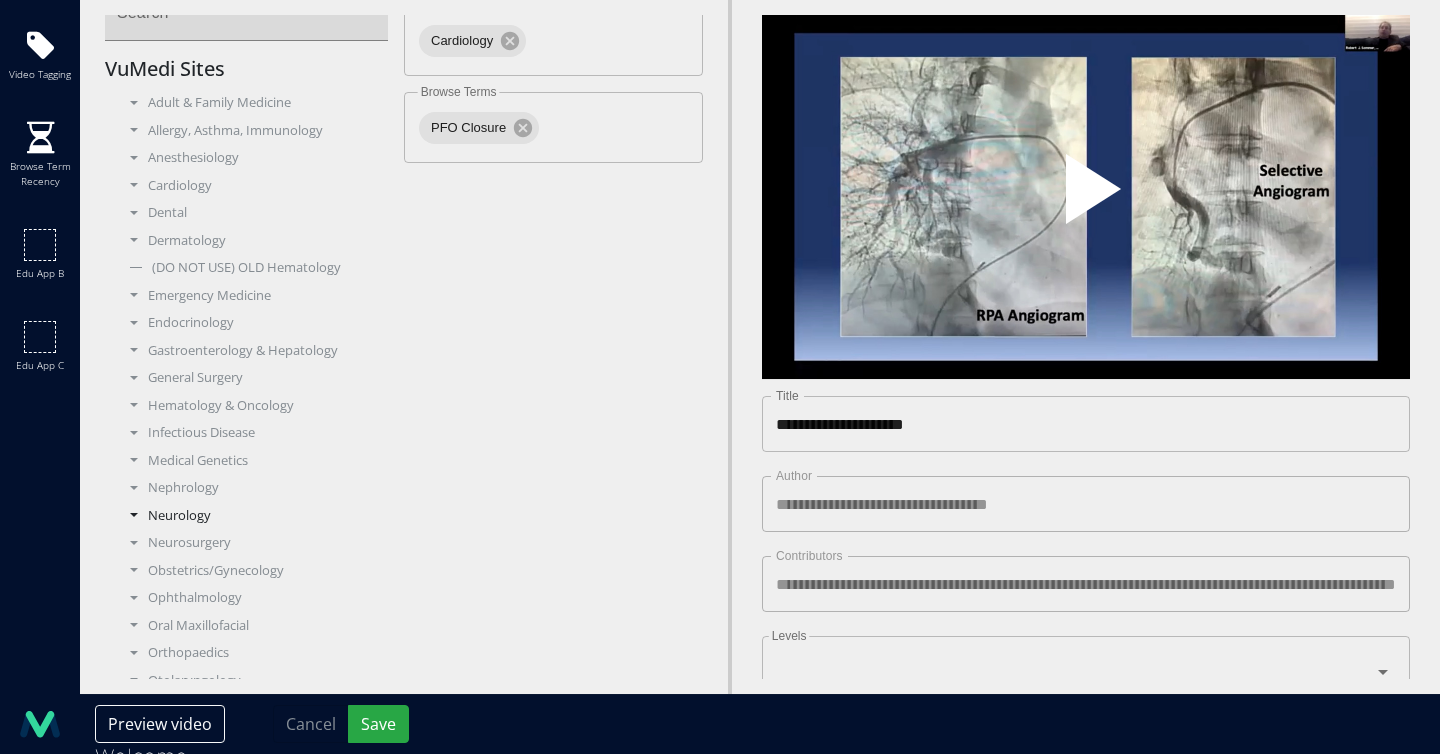 click at bounding box center (134, 515) 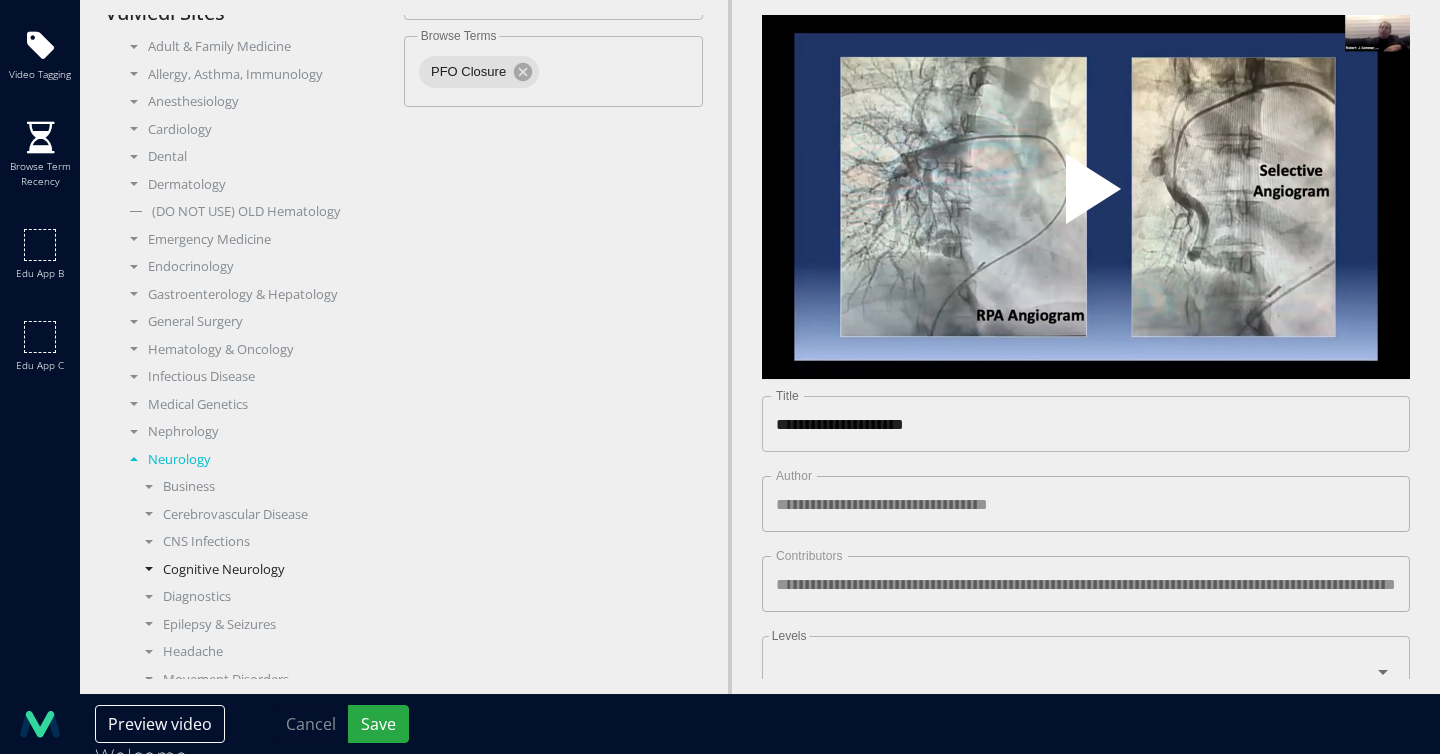 scroll, scrollTop: 196, scrollLeft: 0, axis: vertical 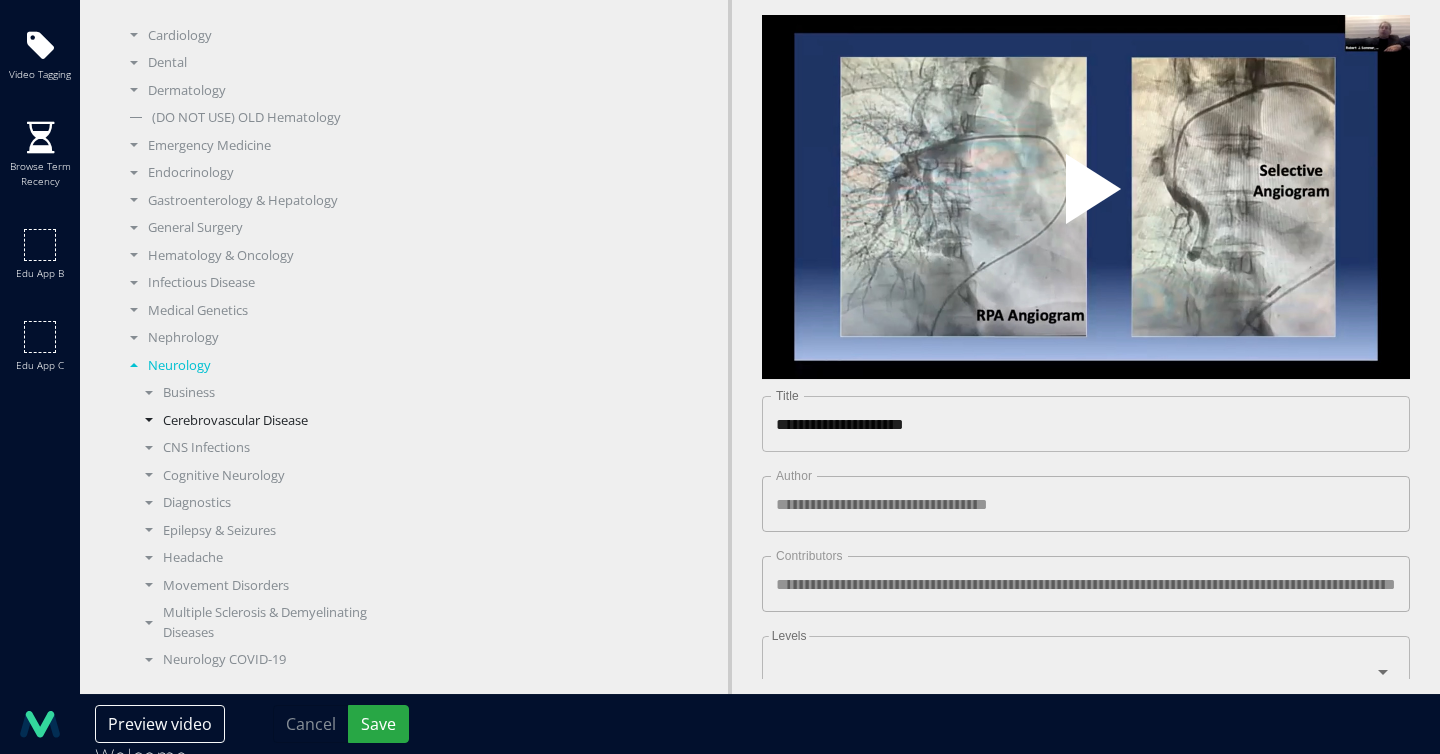 click on "Cerebrovascular Disease" at bounding box center (262, 421) 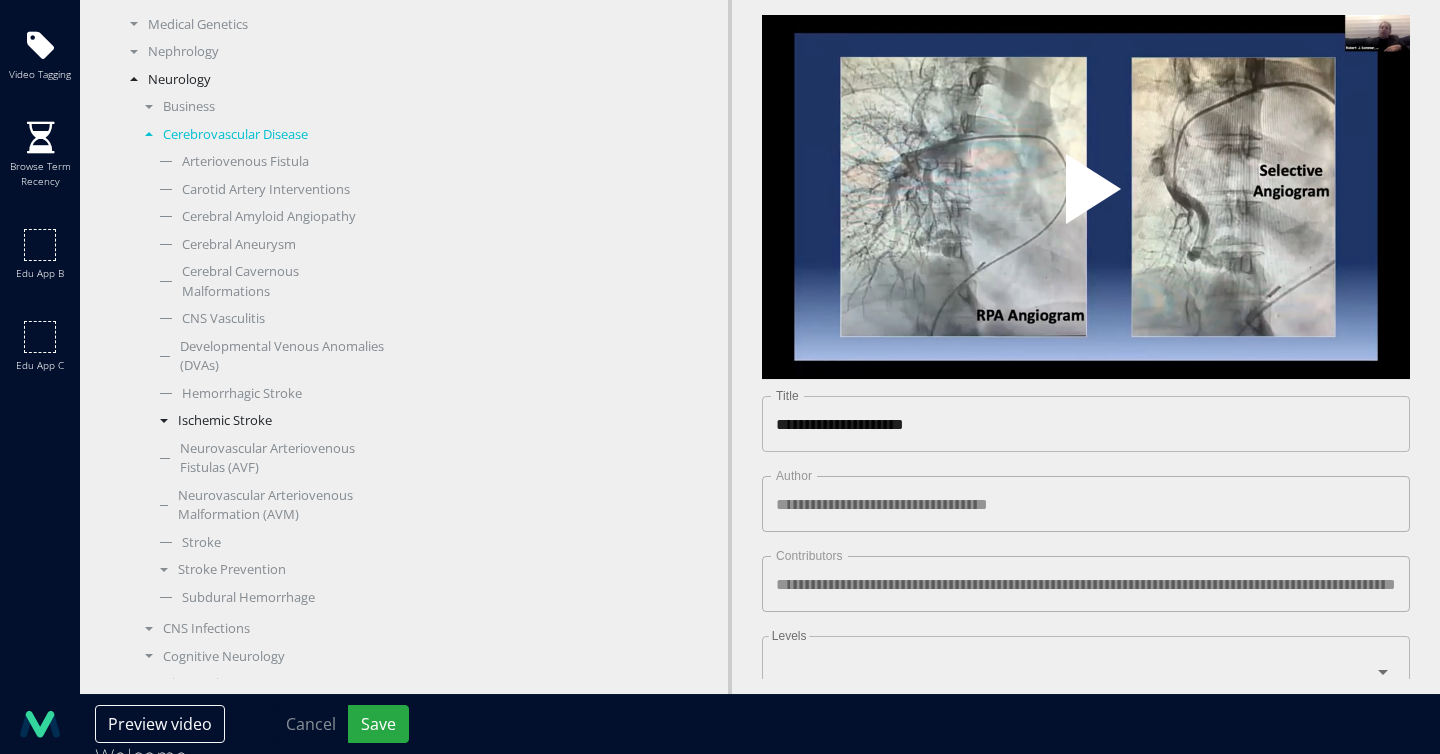 scroll, scrollTop: 581, scrollLeft: 0, axis: vertical 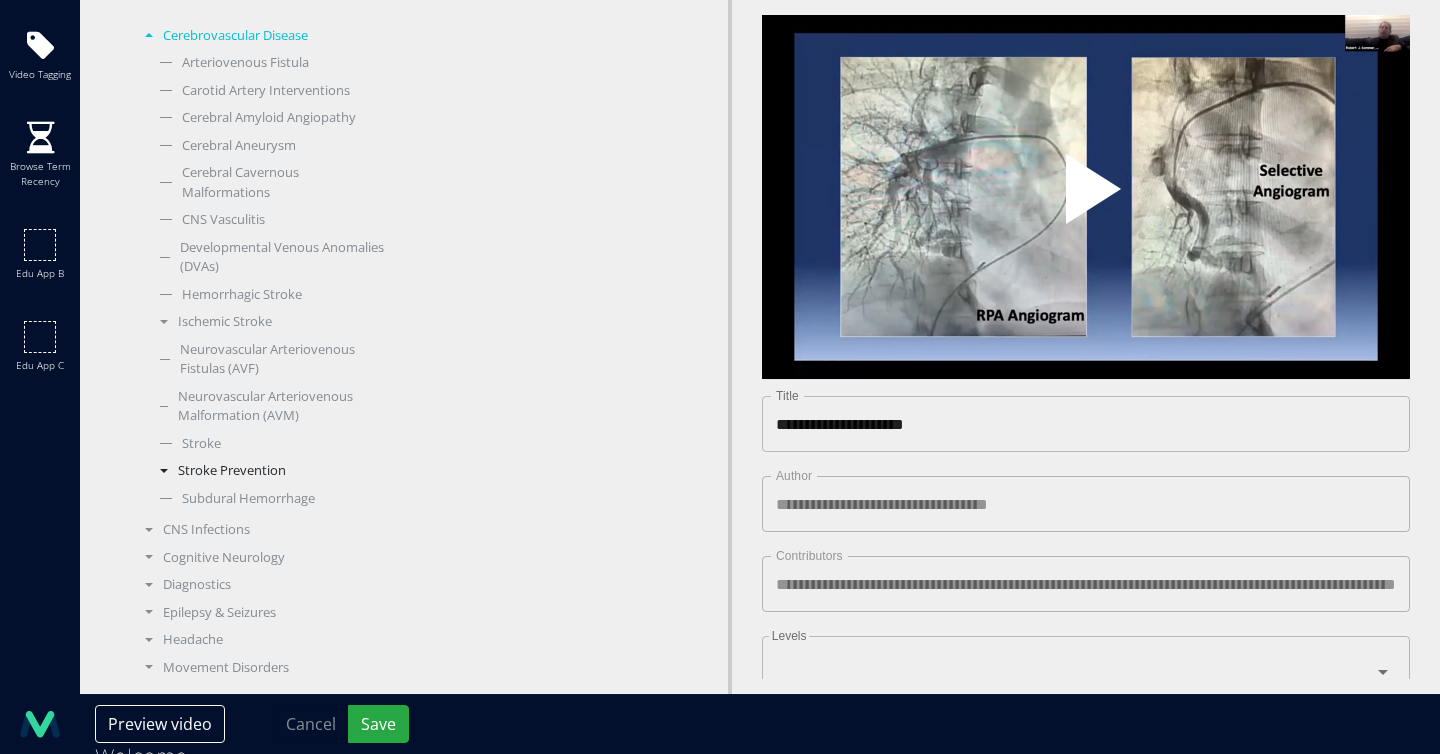 click at bounding box center (164, 471) 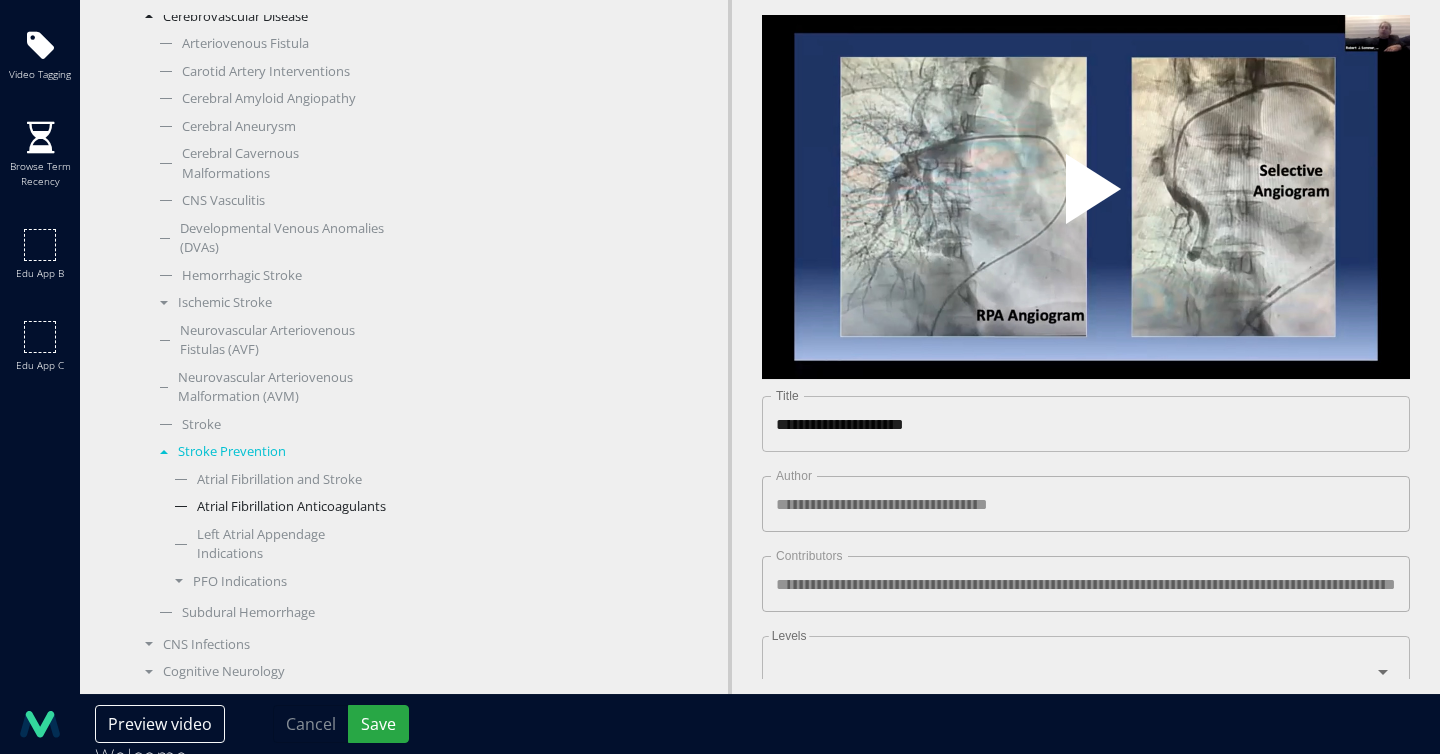 scroll, scrollTop: 730, scrollLeft: 0, axis: vertical 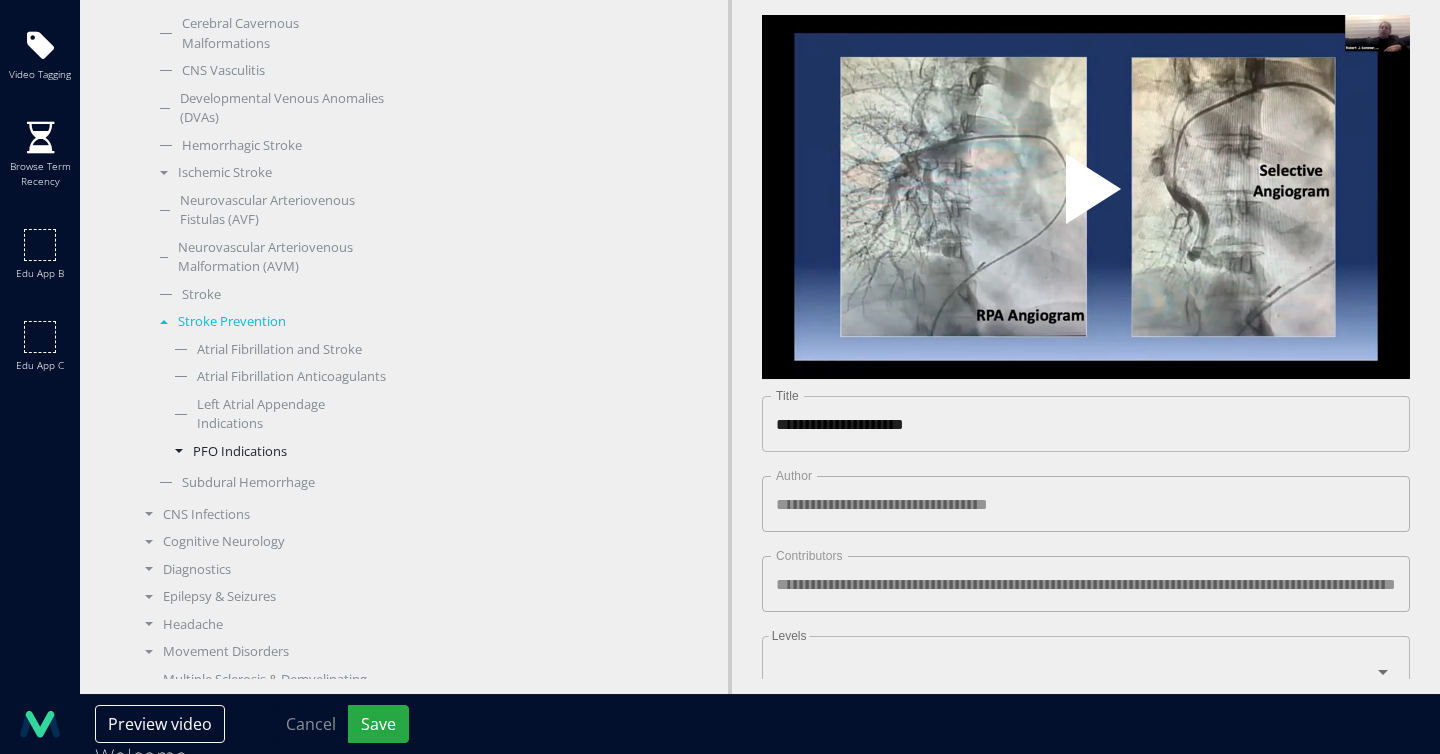 click on "PFO Indications" at bounding box center [277, 452] 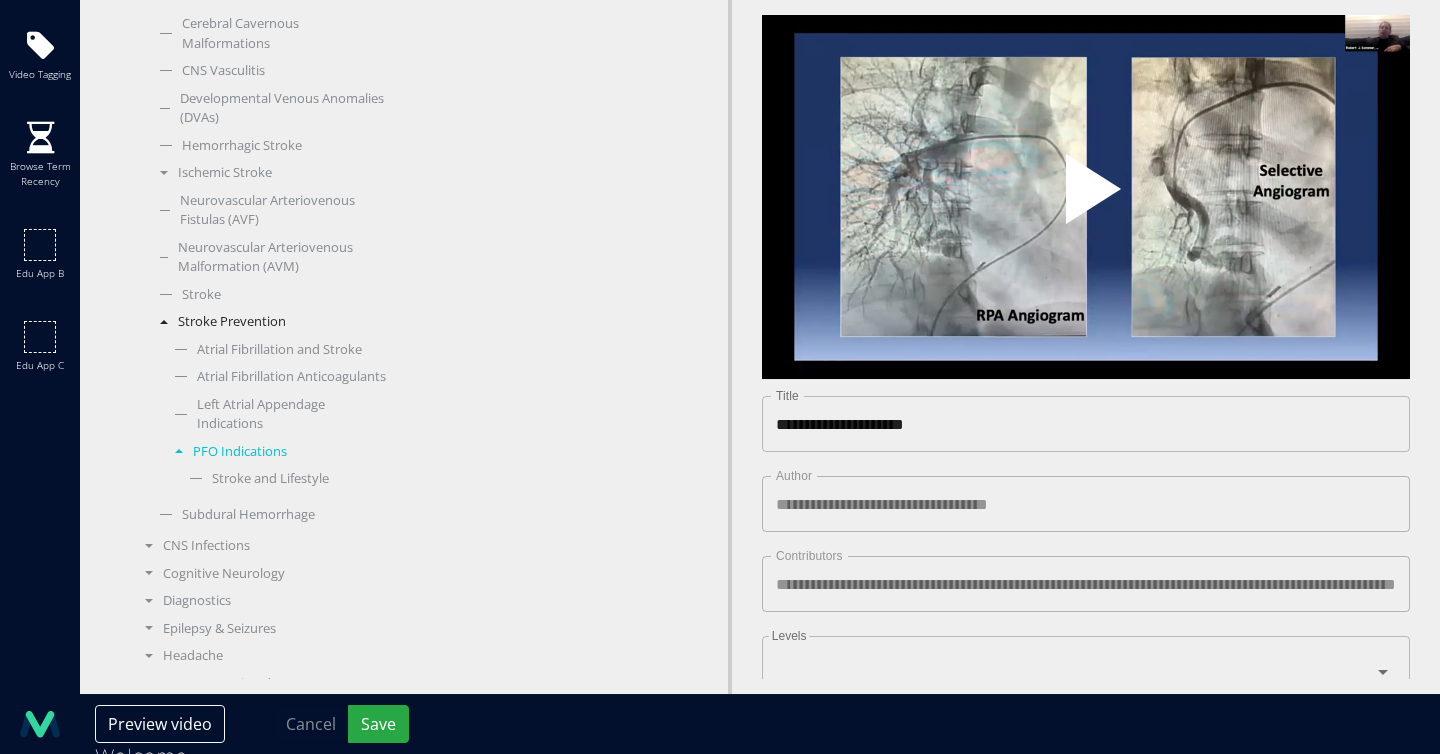 click on "PFO Indications" at bounding box center (277, 452) 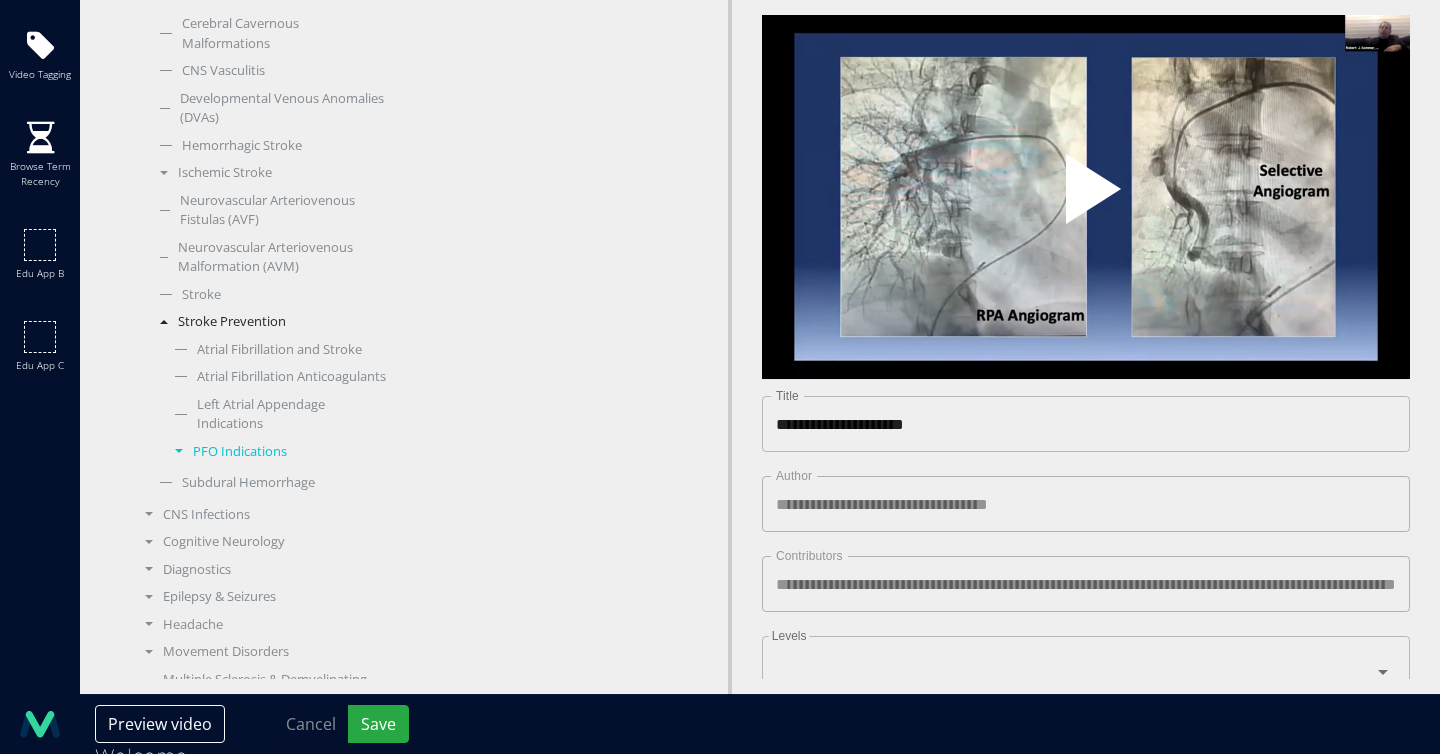 click on "PFO Indications" at bounding box center (277, 452) 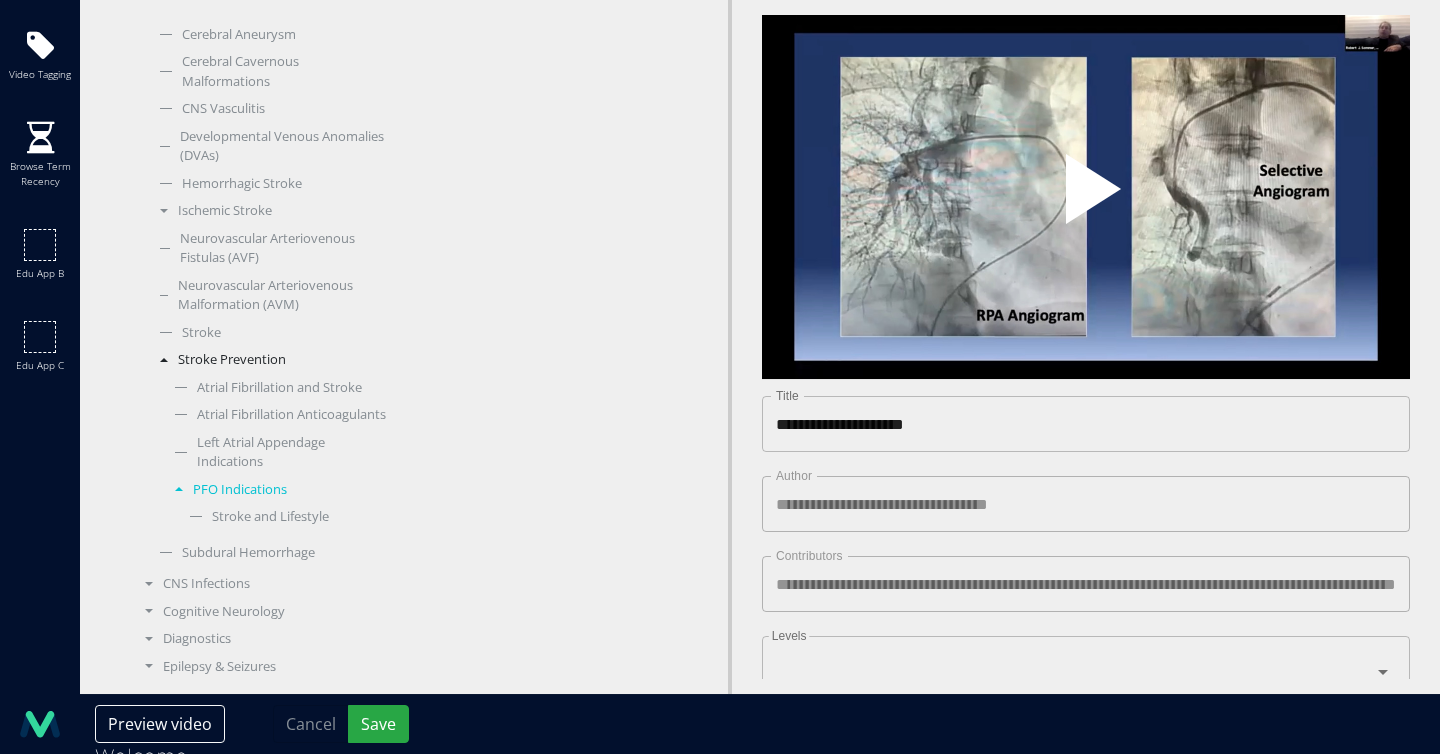 scroll, scrollTop: 595, scrollLeft: 0, axis: vertical 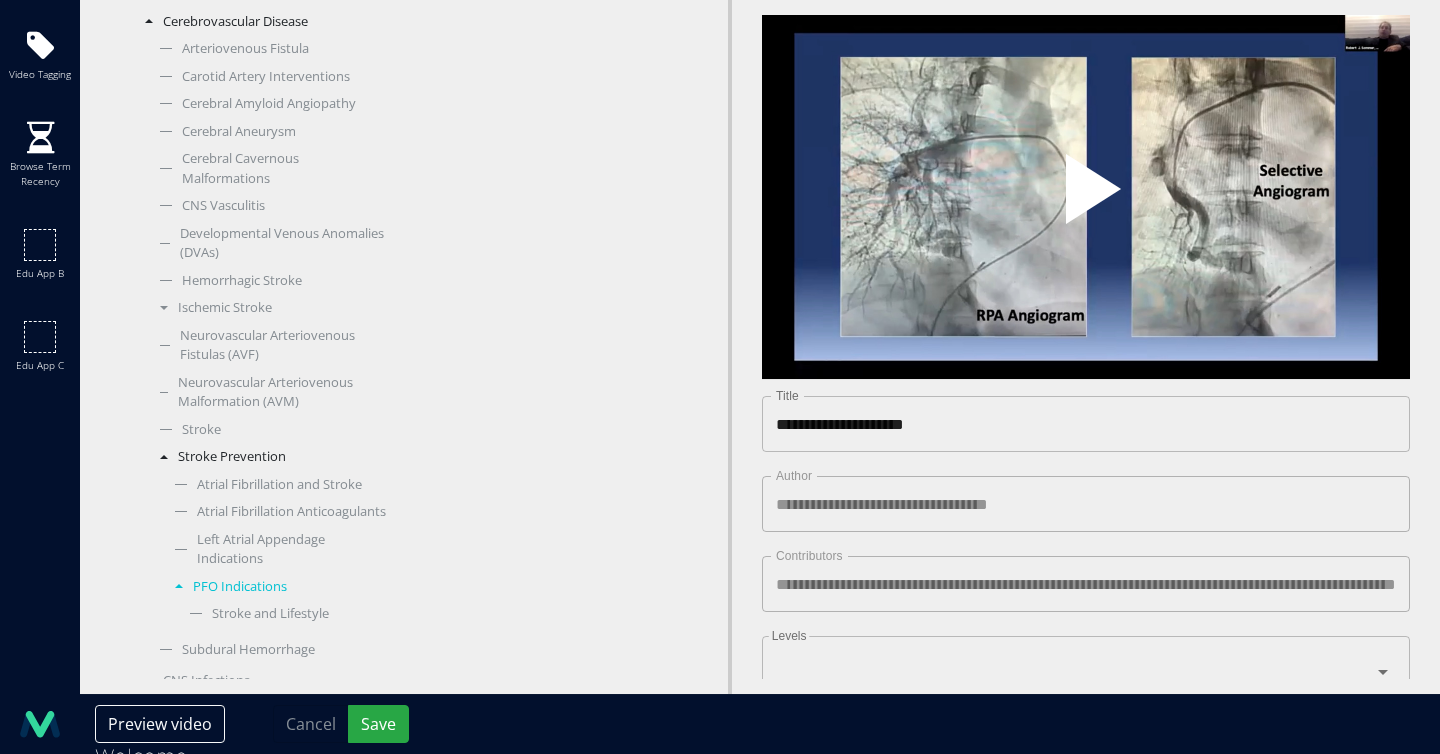 click on "PFO Indications" at bounding box center (277, 587) 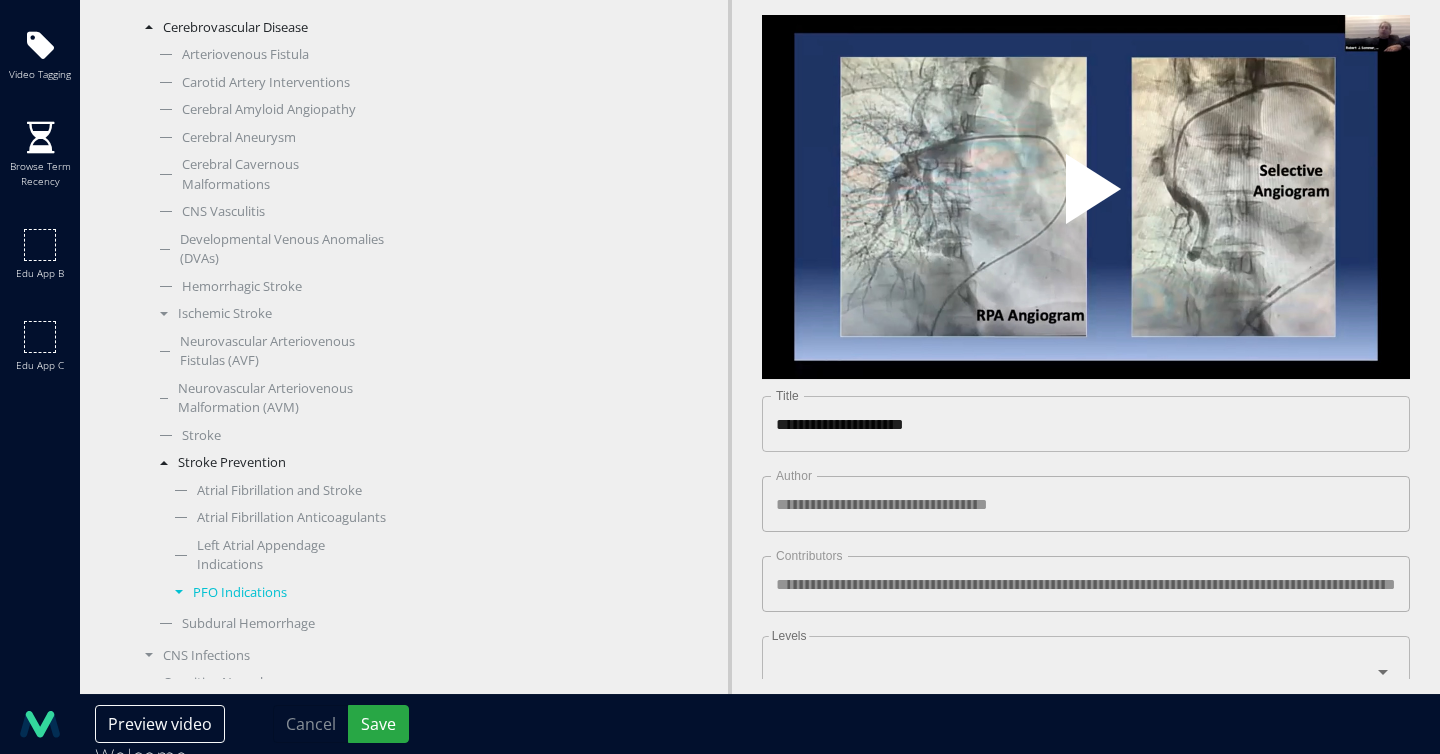scroll, scrollTop: 596, scrollLeft: 0, axis: vertical 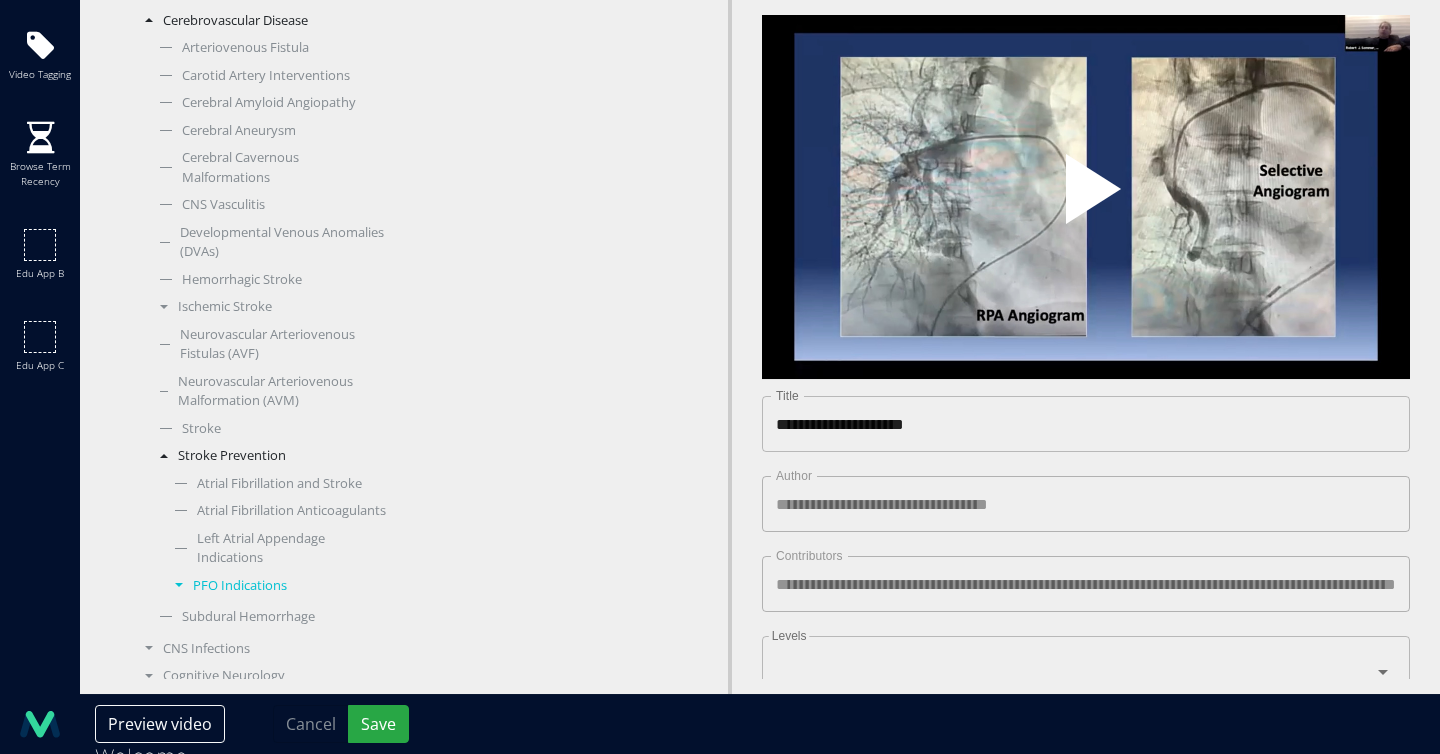 click on "PFO Indications" at bounding box center [277, 586] 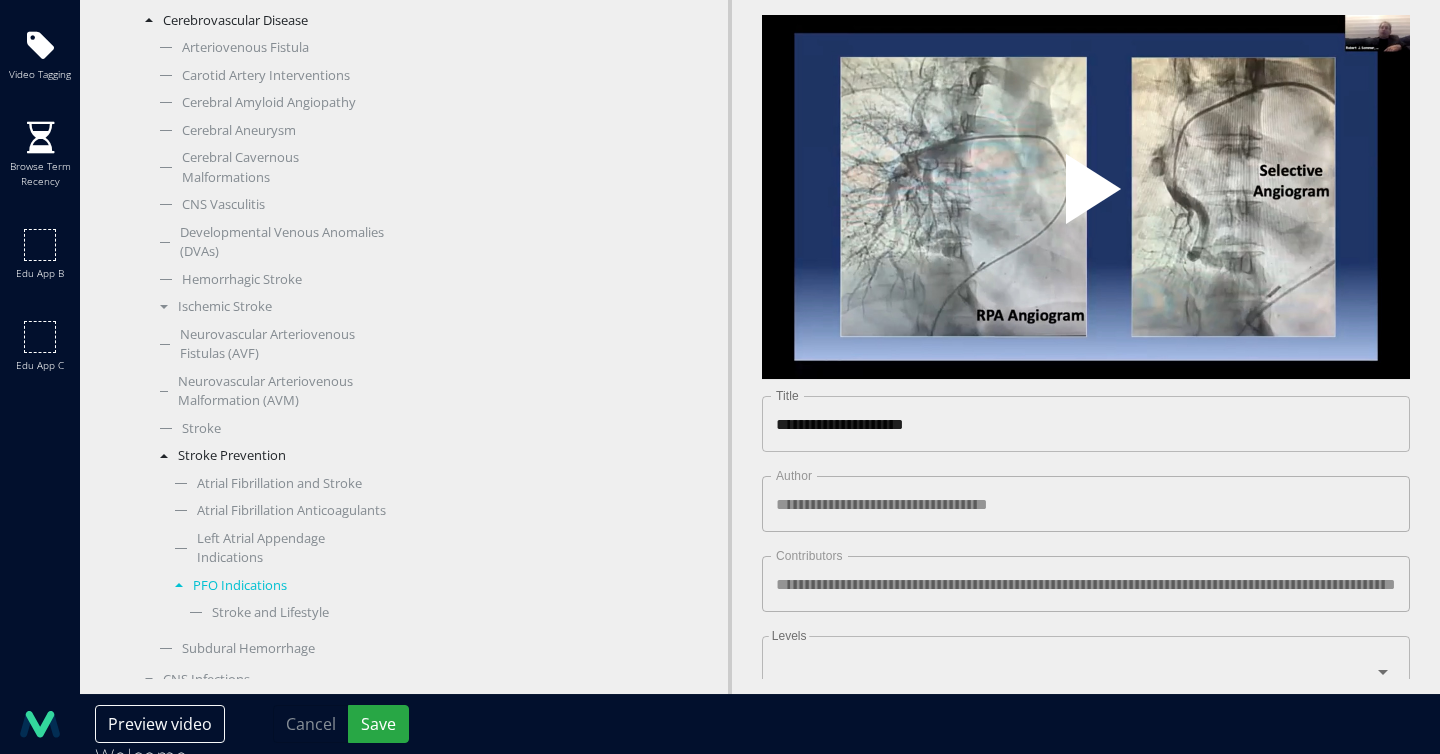 click on "PFO Indications" at bounding box center [277, 586] 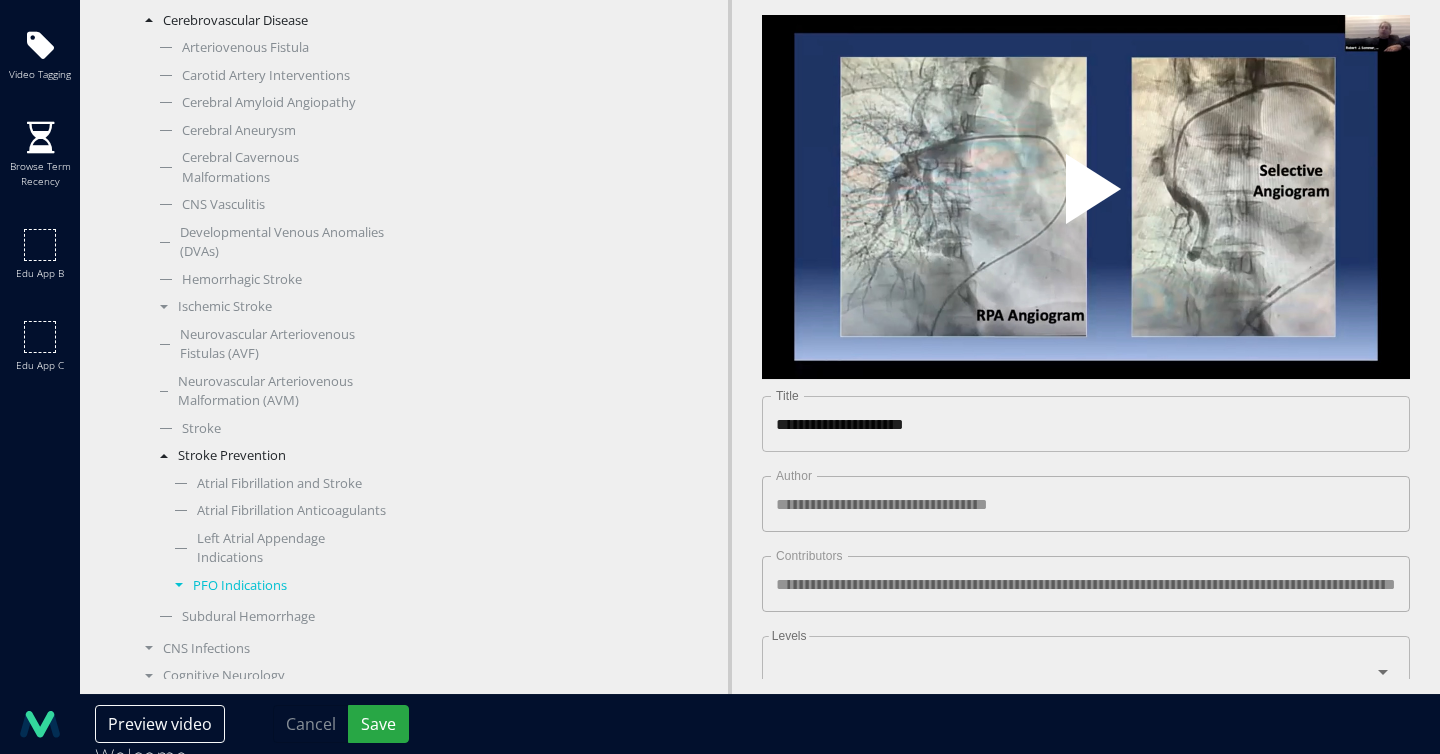 click on "Stroke Prevention" at bounding box center [269, 456] 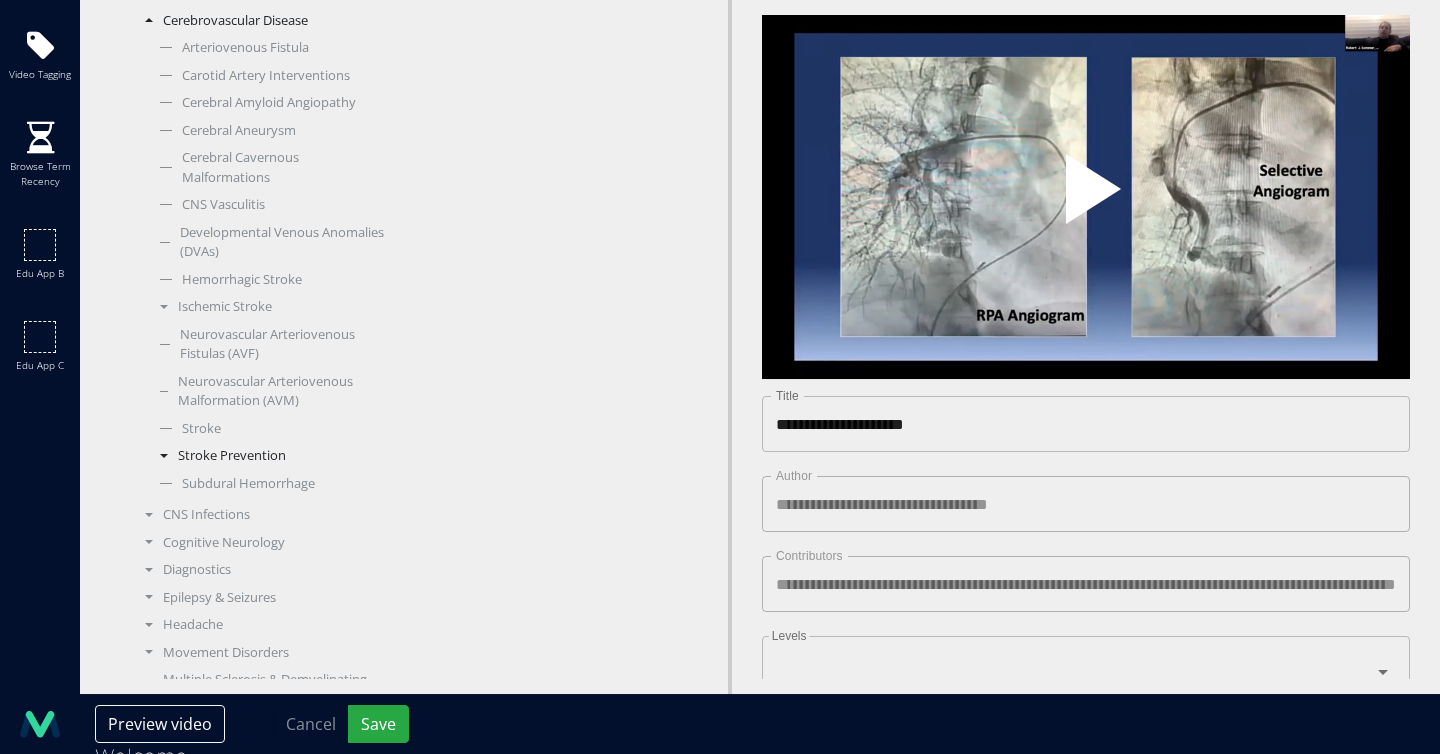 click on "Stroke Prevention" at bounding box center [269, 456] 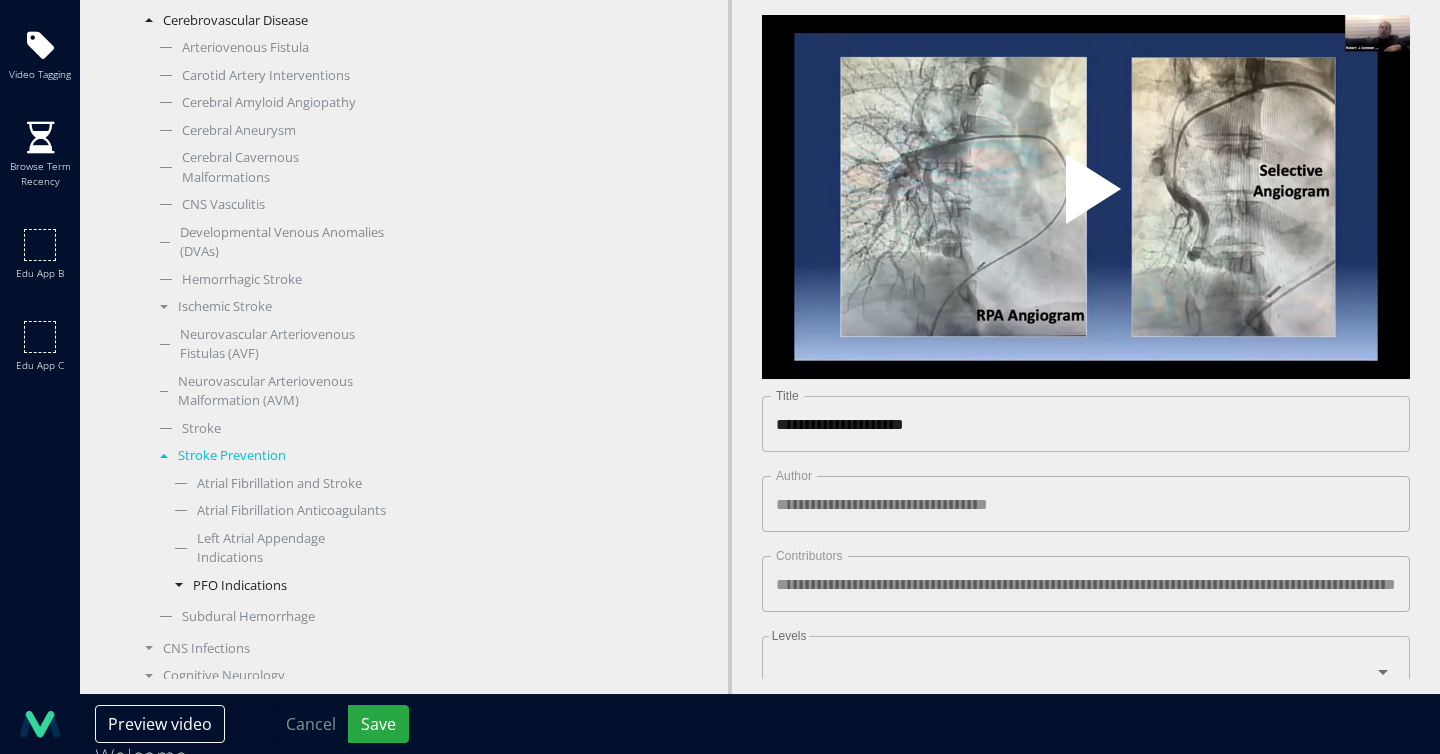 click on "PFO Indications" at bounding box center [277, 586] 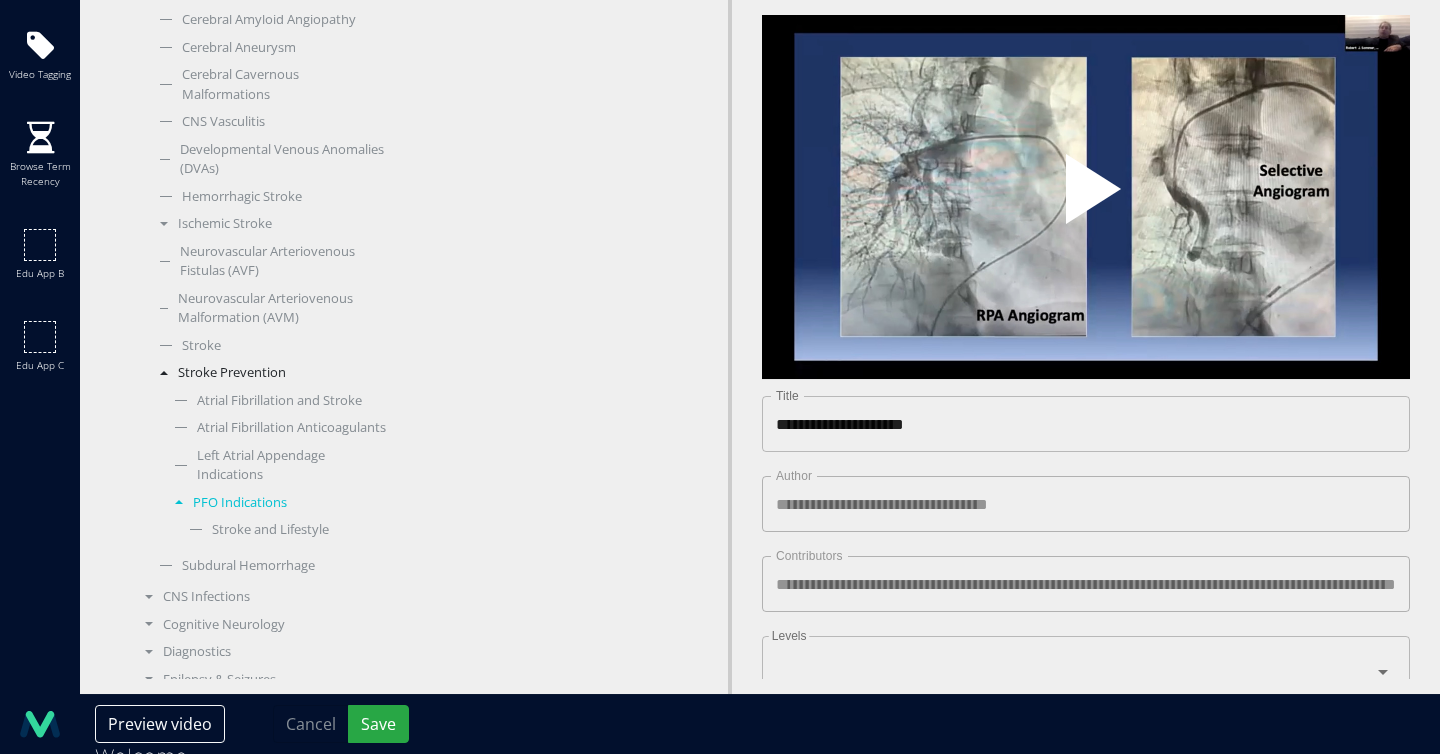 scroll, scrollTop: 722, scrollLeft: 0, axis: vertical 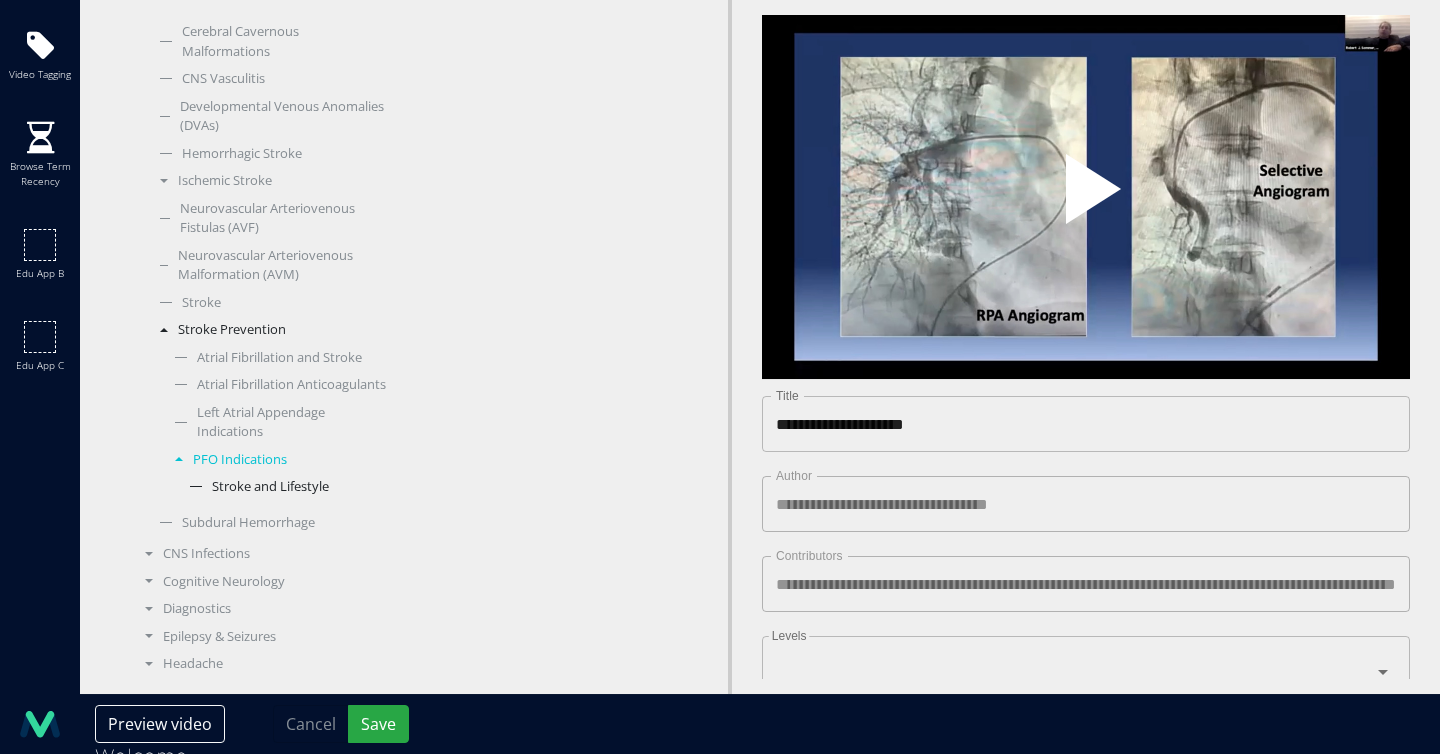 click on "Stroke and Lifestyle" at bounding box center (284, 487) 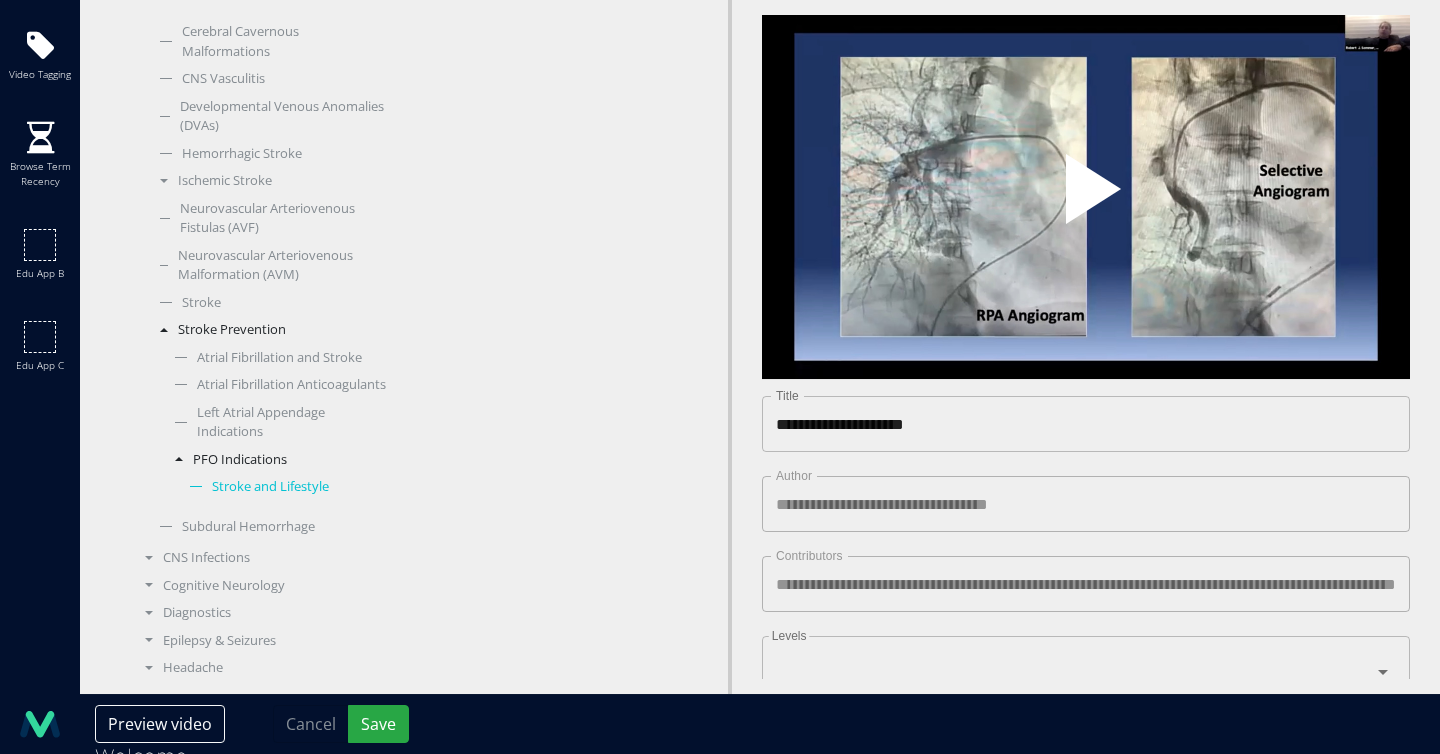 click on "PFO Indications" at bounding box center [277, 460] 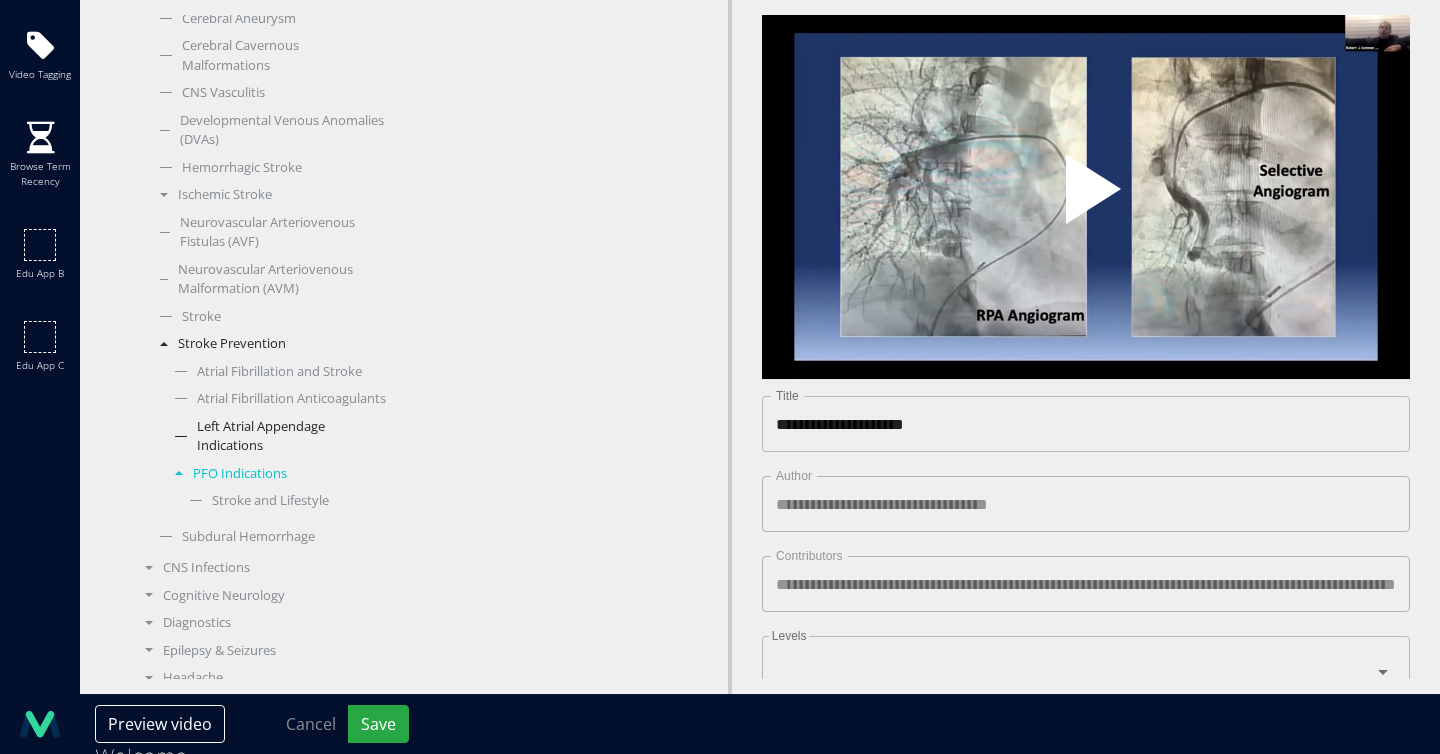 scroll, scrollTop: 616, scrollLeft: 0, axis: vertical 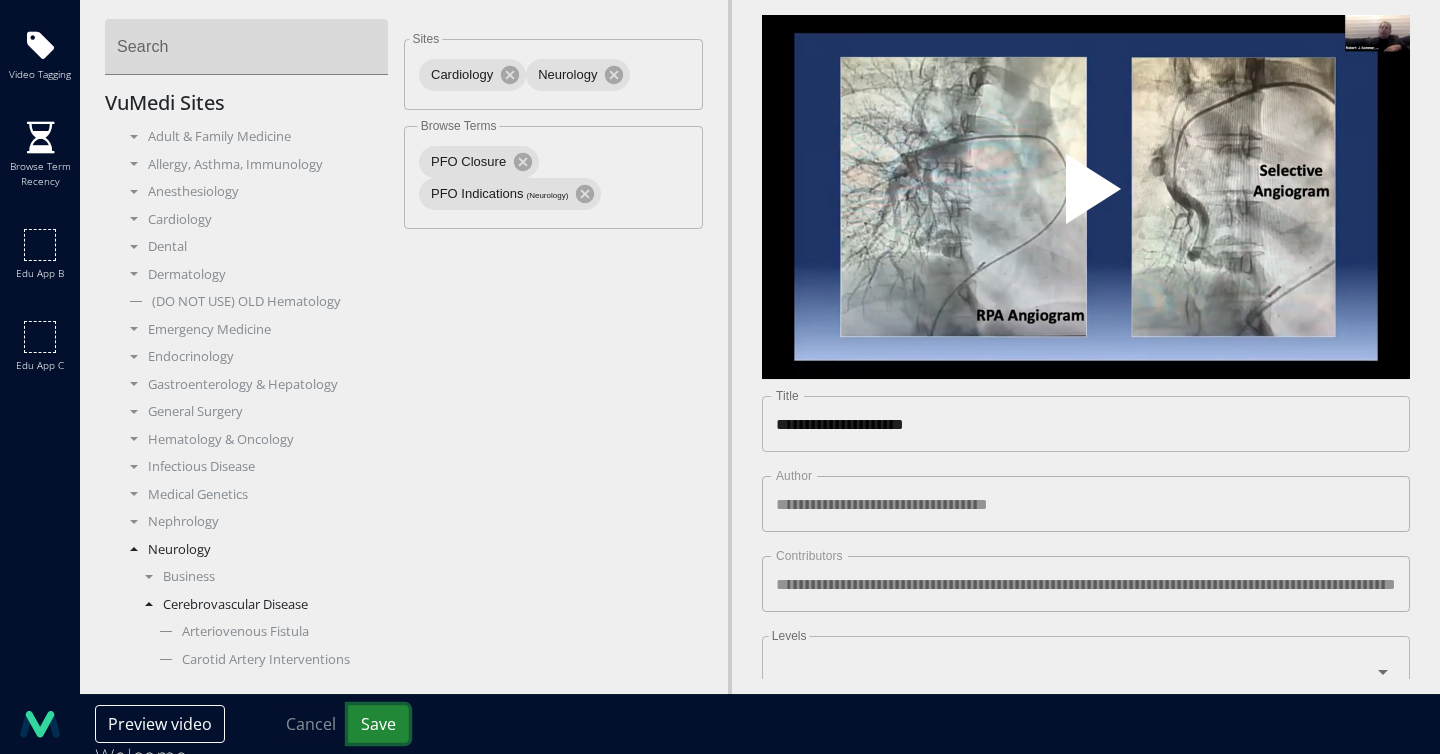 click on "Save" at bounding box center (378, 724) 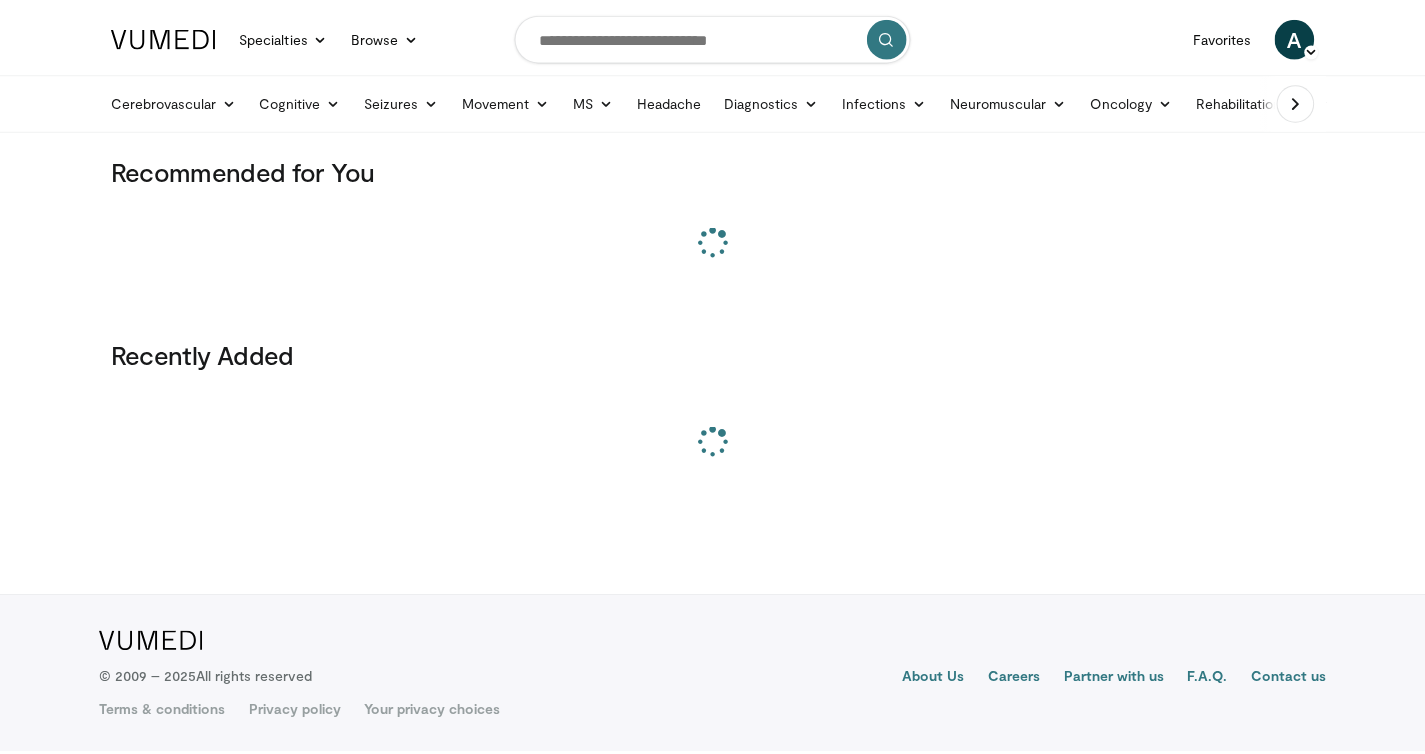scroll, scrollTop: 0, scrollLeft: 0, axis: both 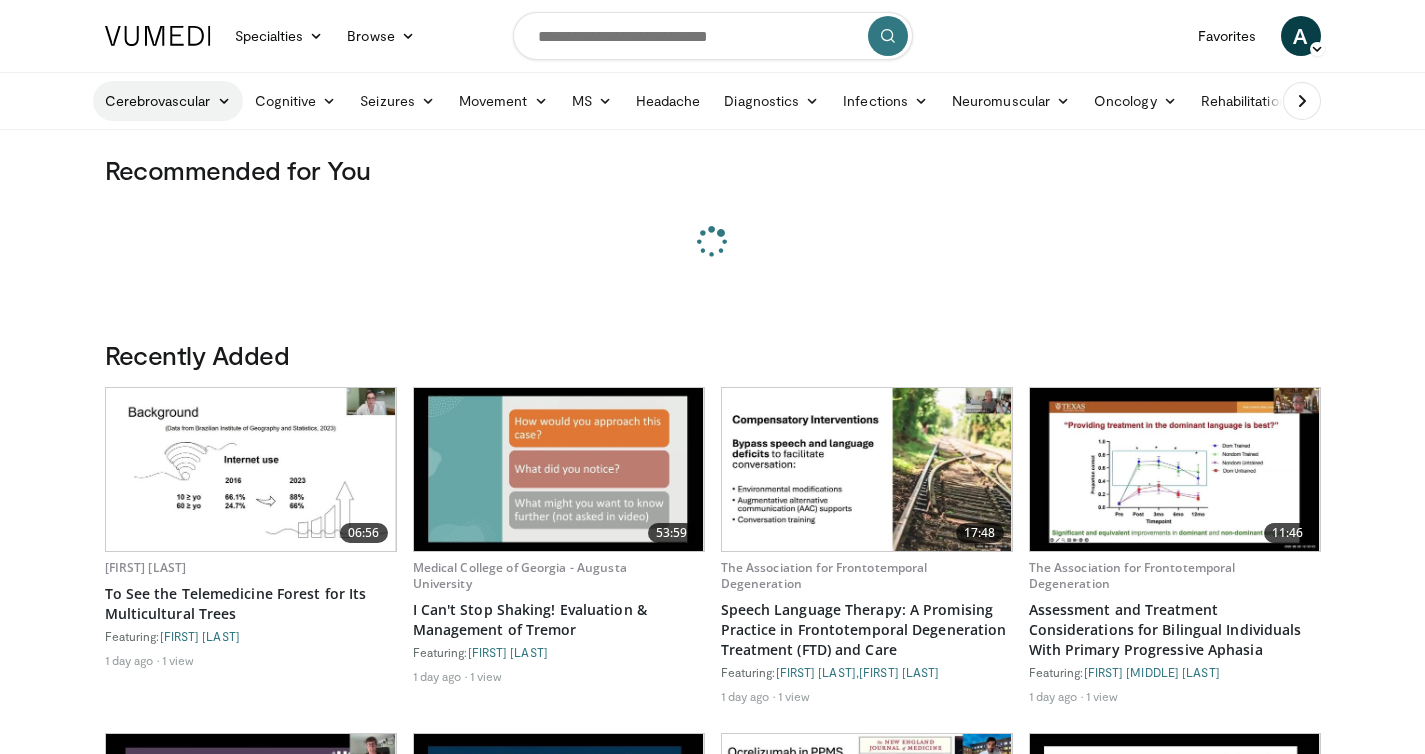 click on "Cerebrovascular" at bounding box center (168, 101) 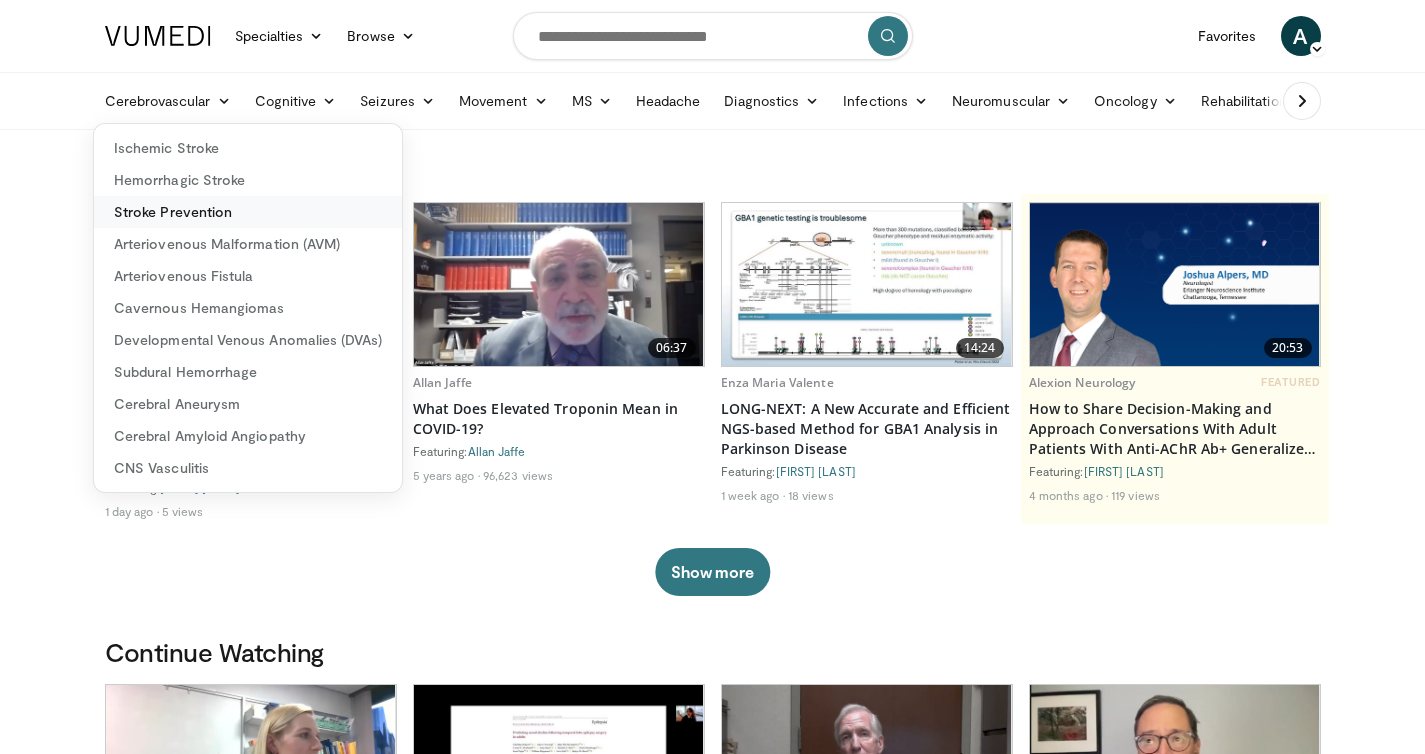 click on "Stroke Prevention" at bounding box center (248, 212) 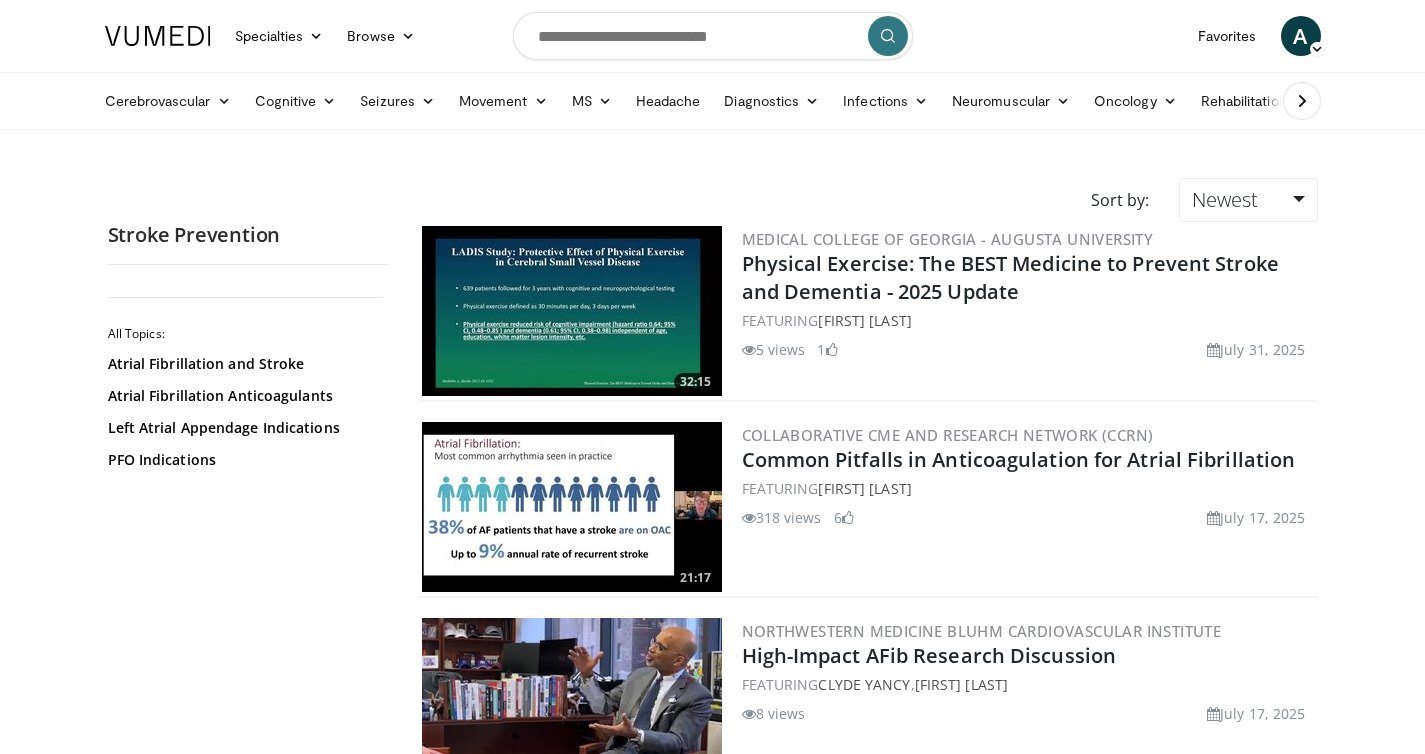 scroll, scrollTop: 0, scrollLeft: 0, axis: both 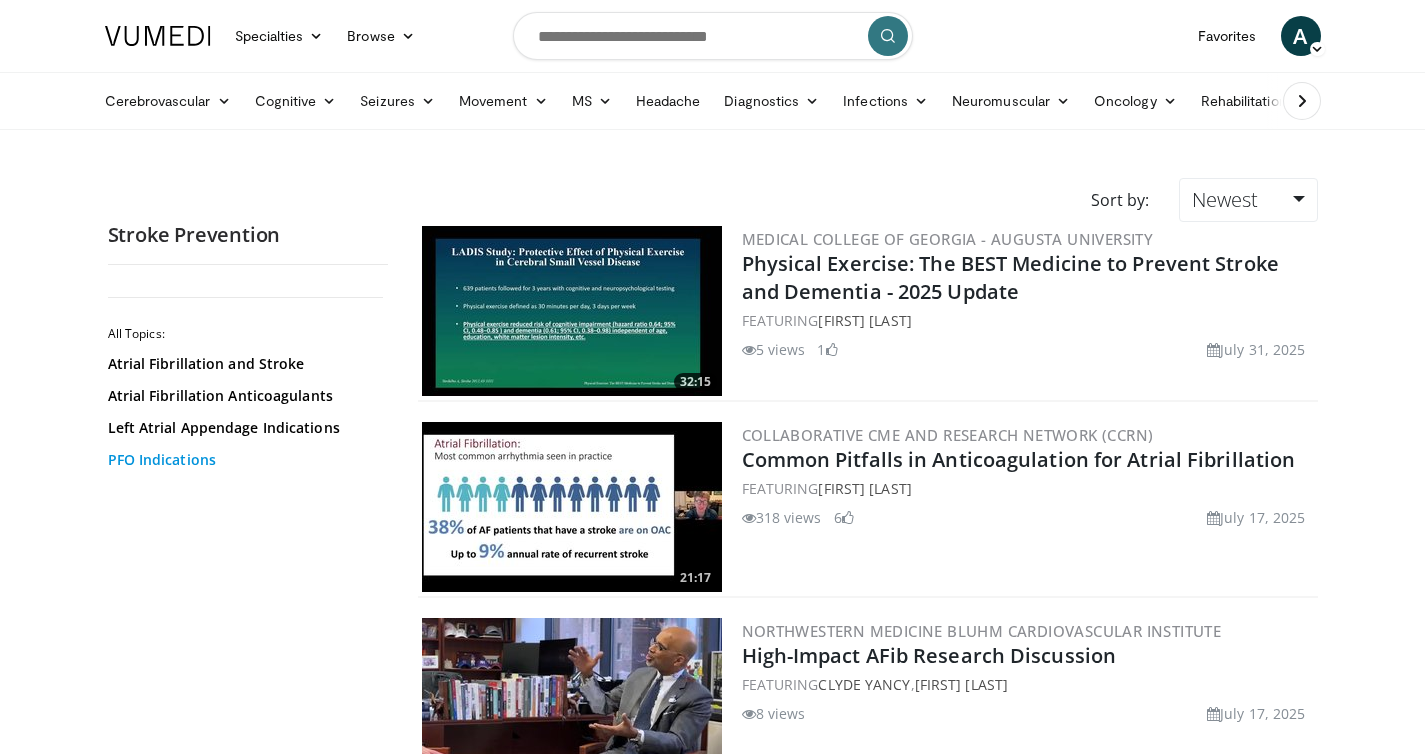 click on "PFO Indications" at bounding box center [243, 460] 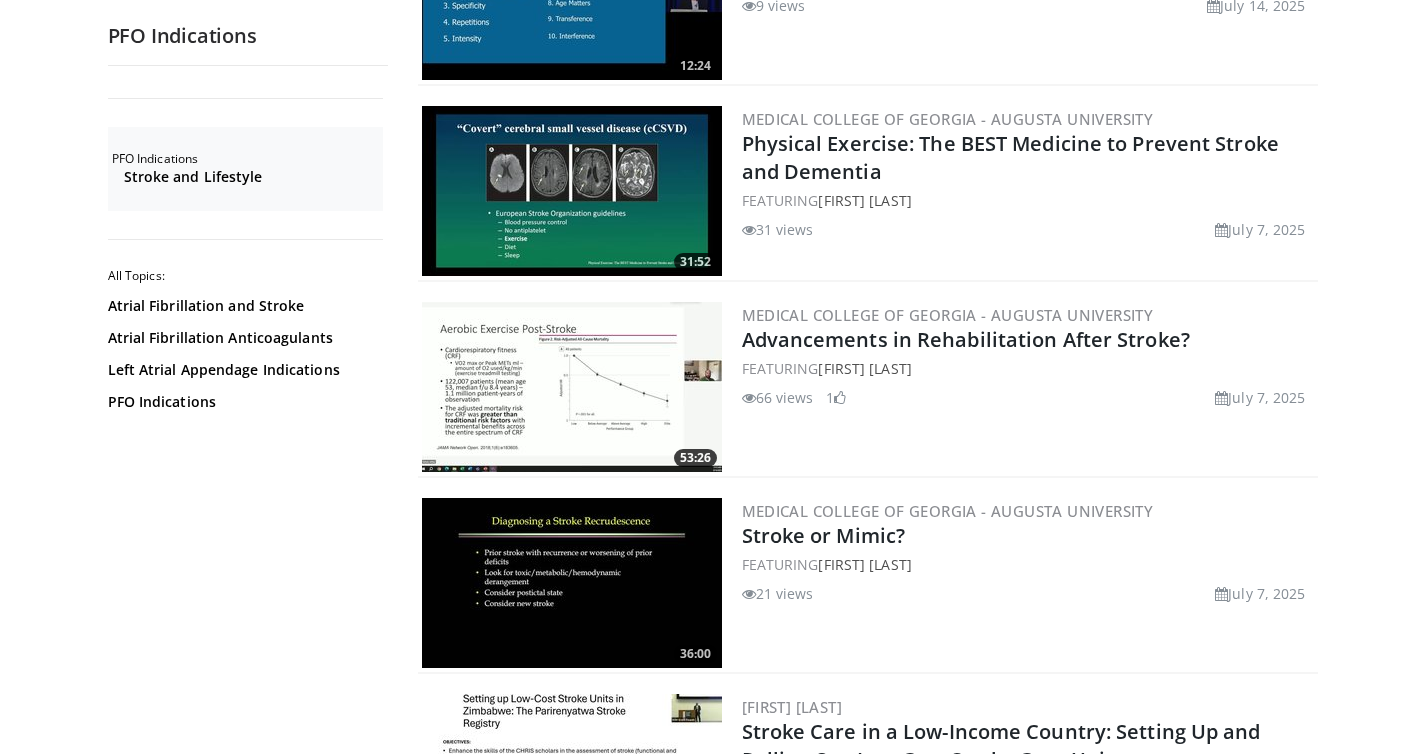 scroll, scrollTop: 0, scrollLeft: 0, axis: both 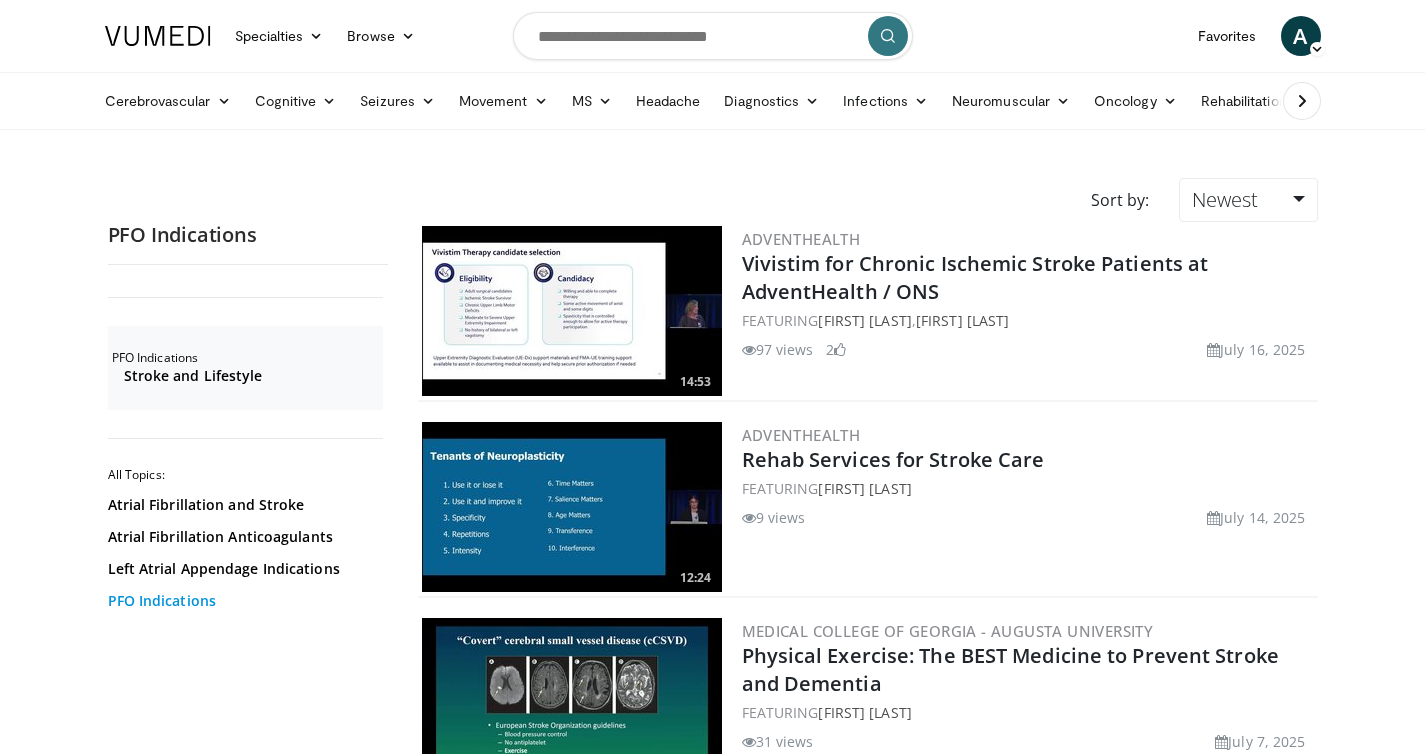 click on "PFO Indications" at bounding box center (243, 601) 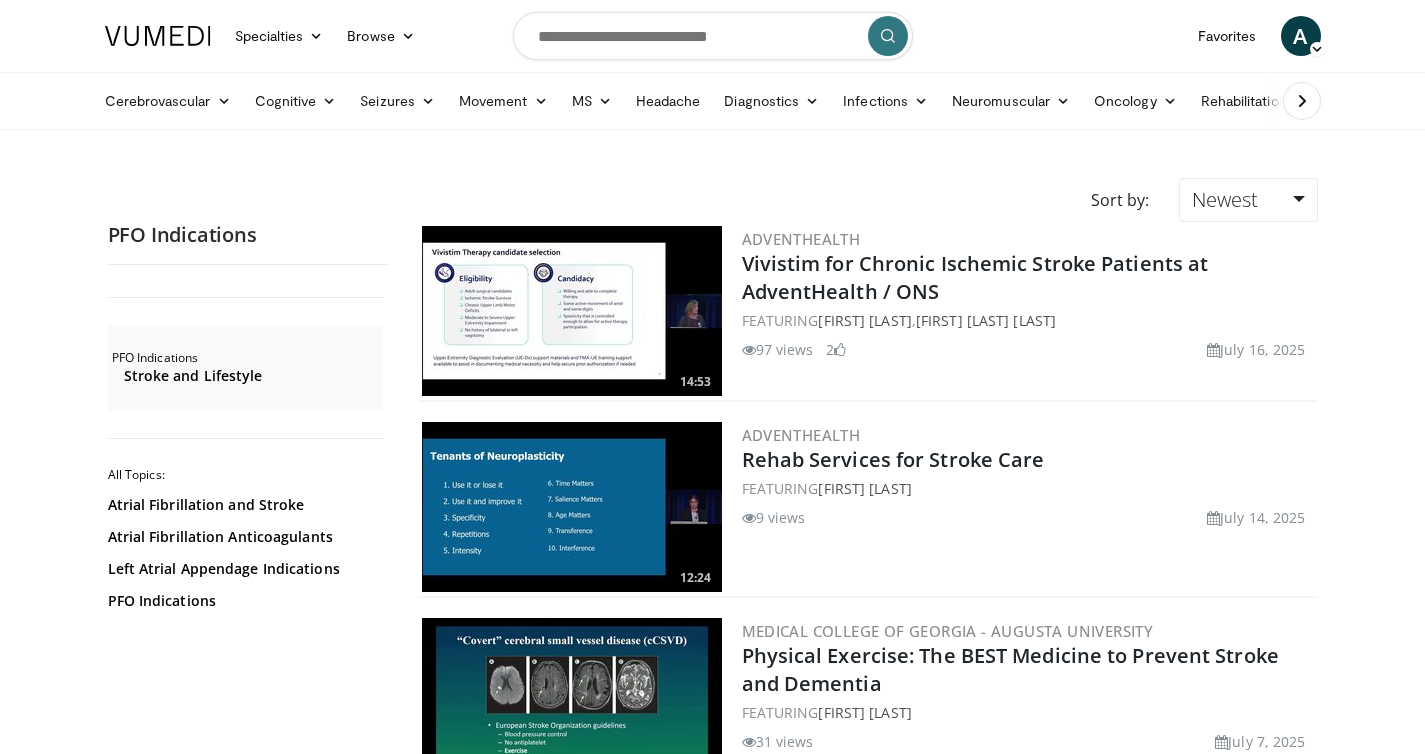 scroll, scrollTop: 0, scrollLeft: 0, axis: both 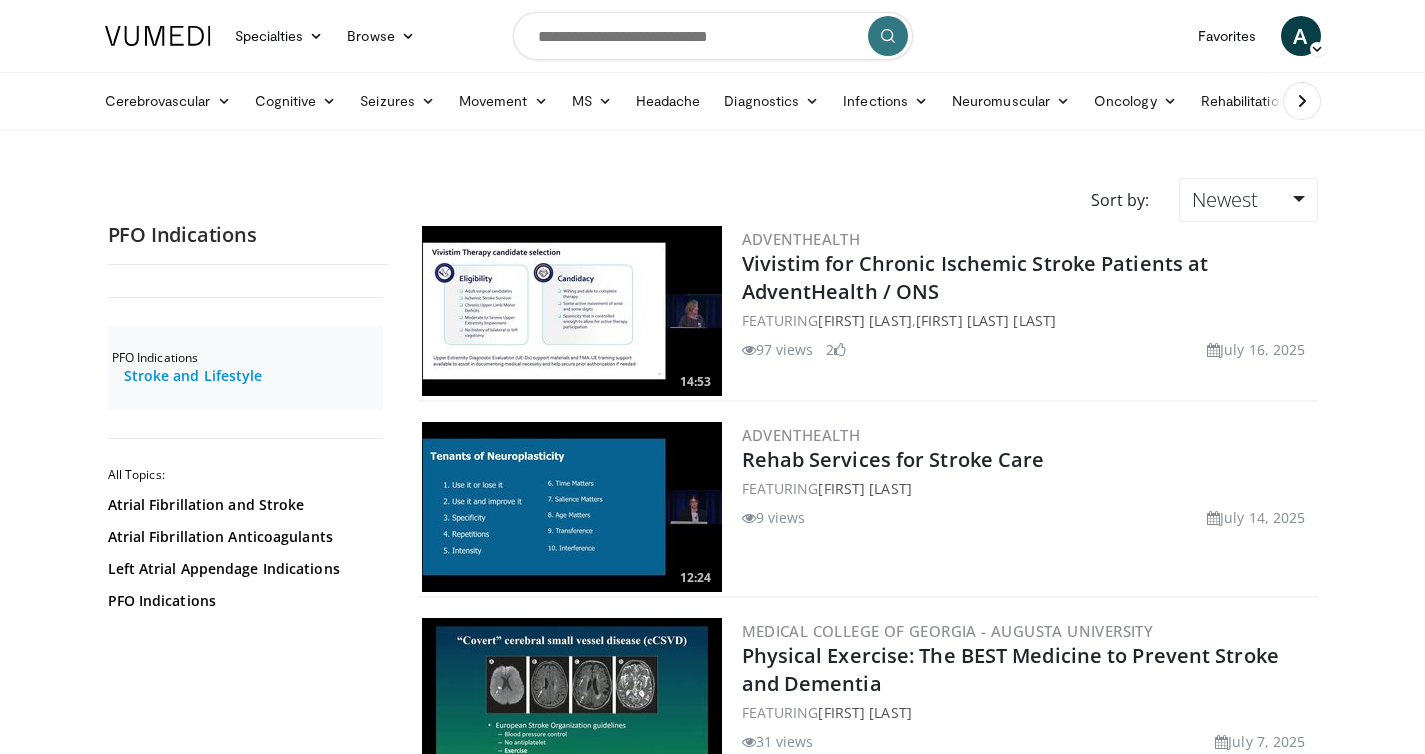 click on "Stroke and Lifestyle" at bounding box center (251, 376) 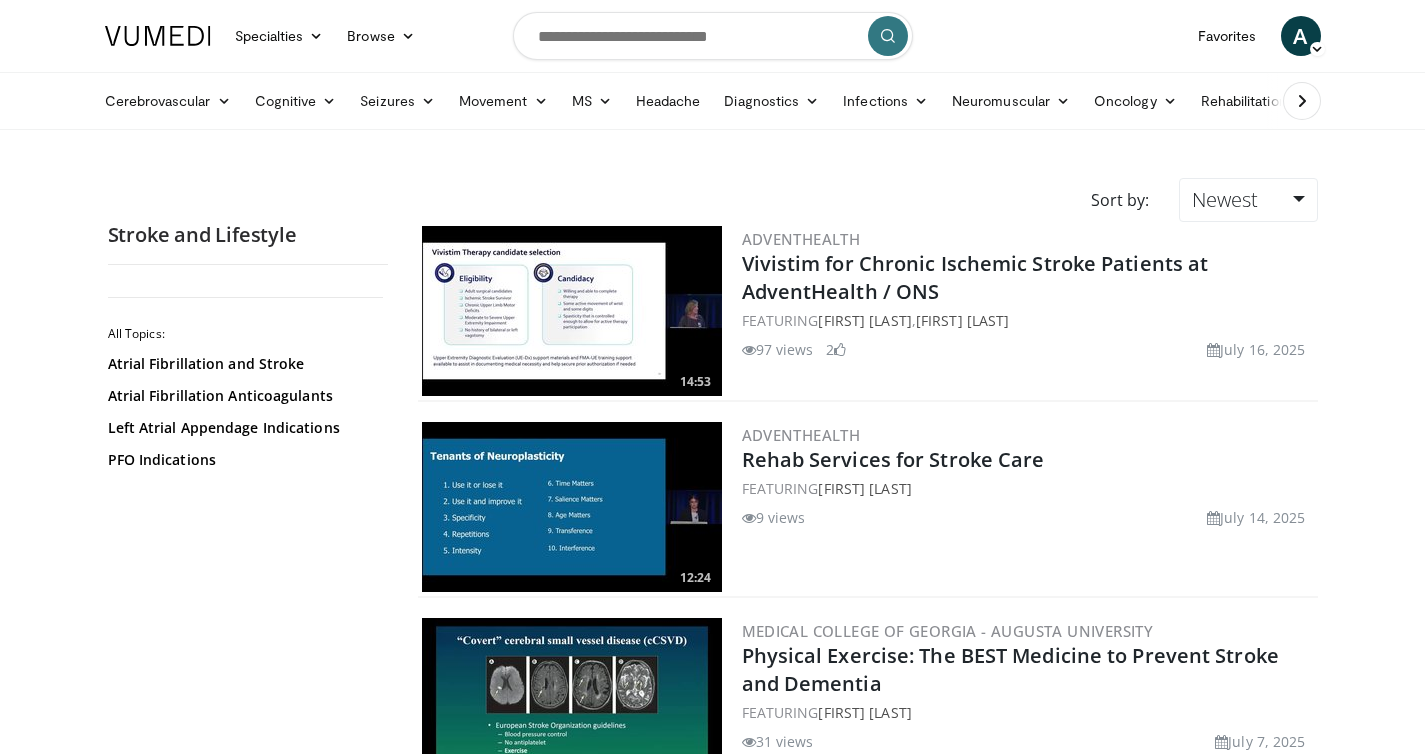 scroll, scrollTop: 0, scrollLeft: 0, axis: both 